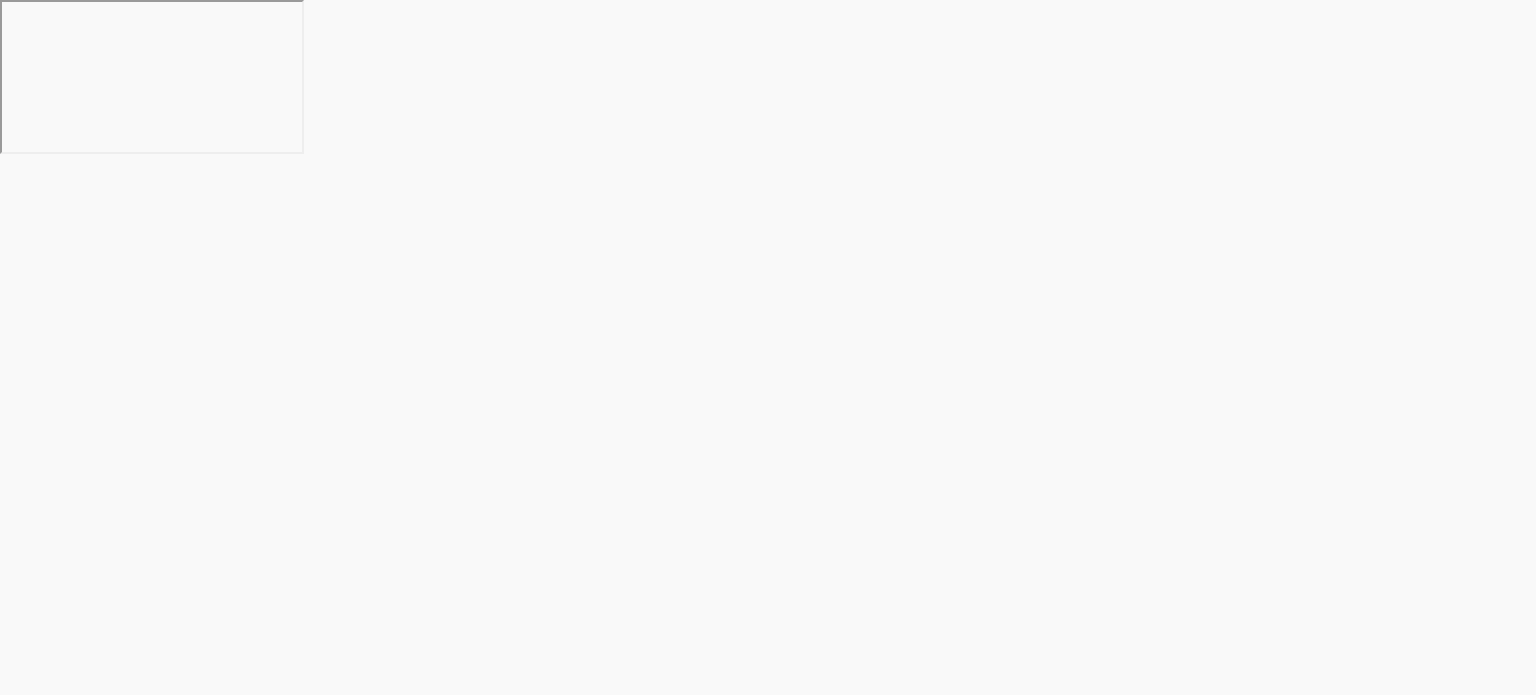 scroll, scrollTop: 0, scrollLeft: 0, axis: both 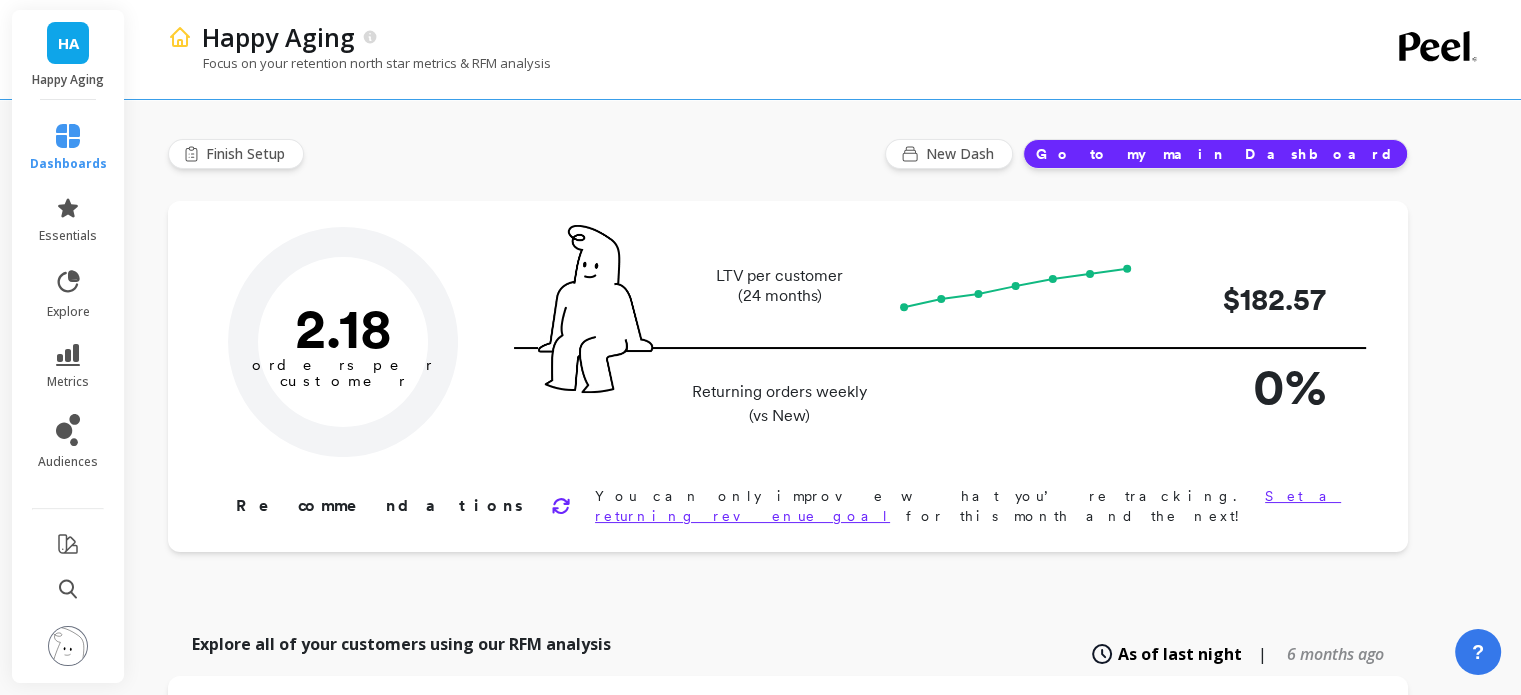 type on "Champions" 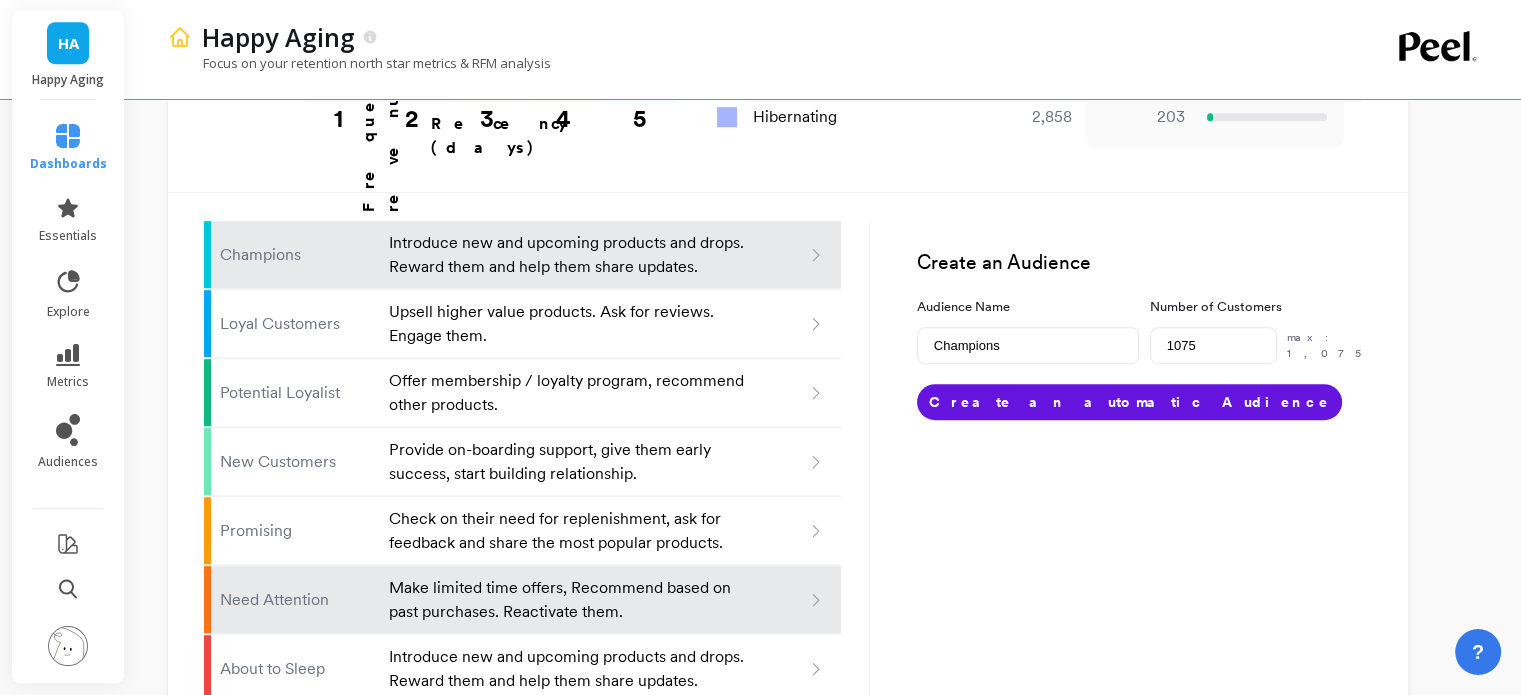 scroll, scrollTop: 1387, scrollLeft: 0, axis: vertical 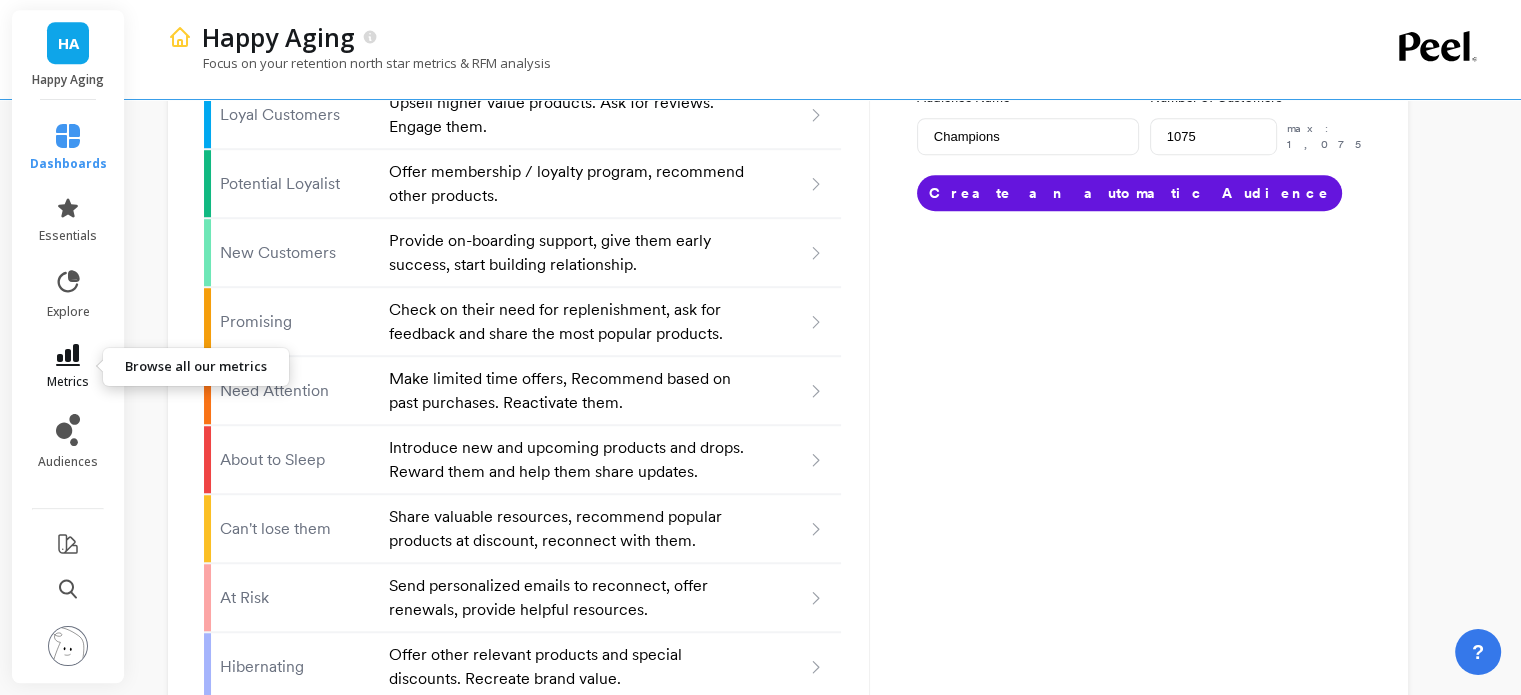 click on "metrics" at bounding box center [68, 382] 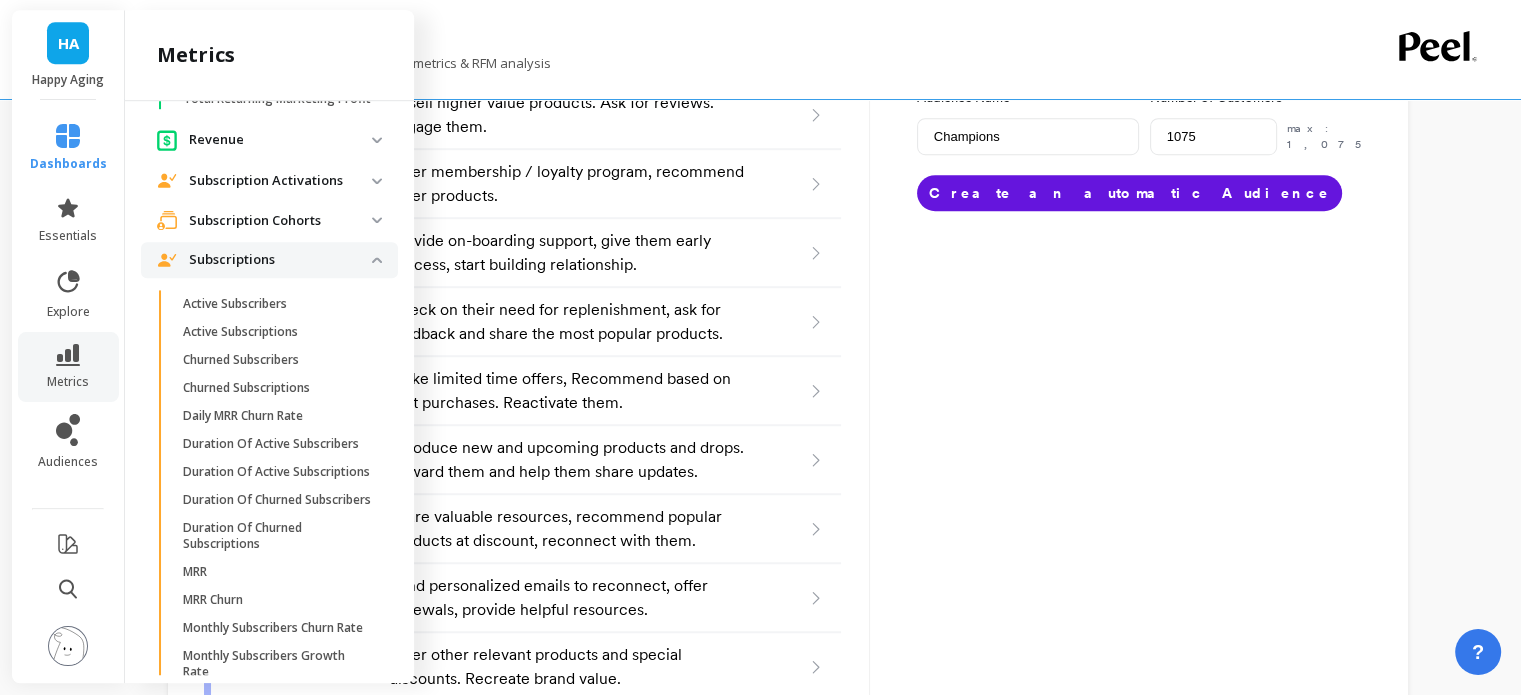 scroll, scrollTop: 3611, scrollLeft: 0, axis: vertical 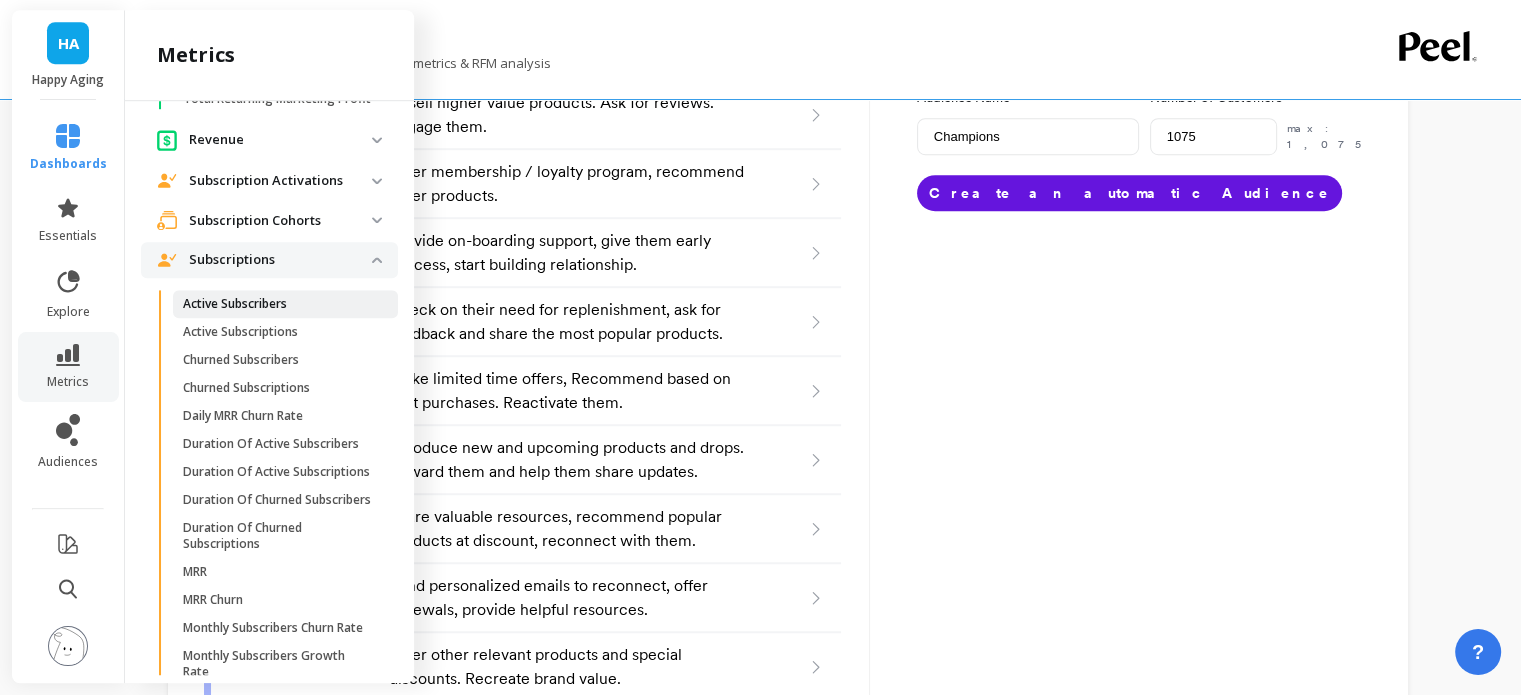 click on "Active Subscribers" at bounding box center (235, 304) 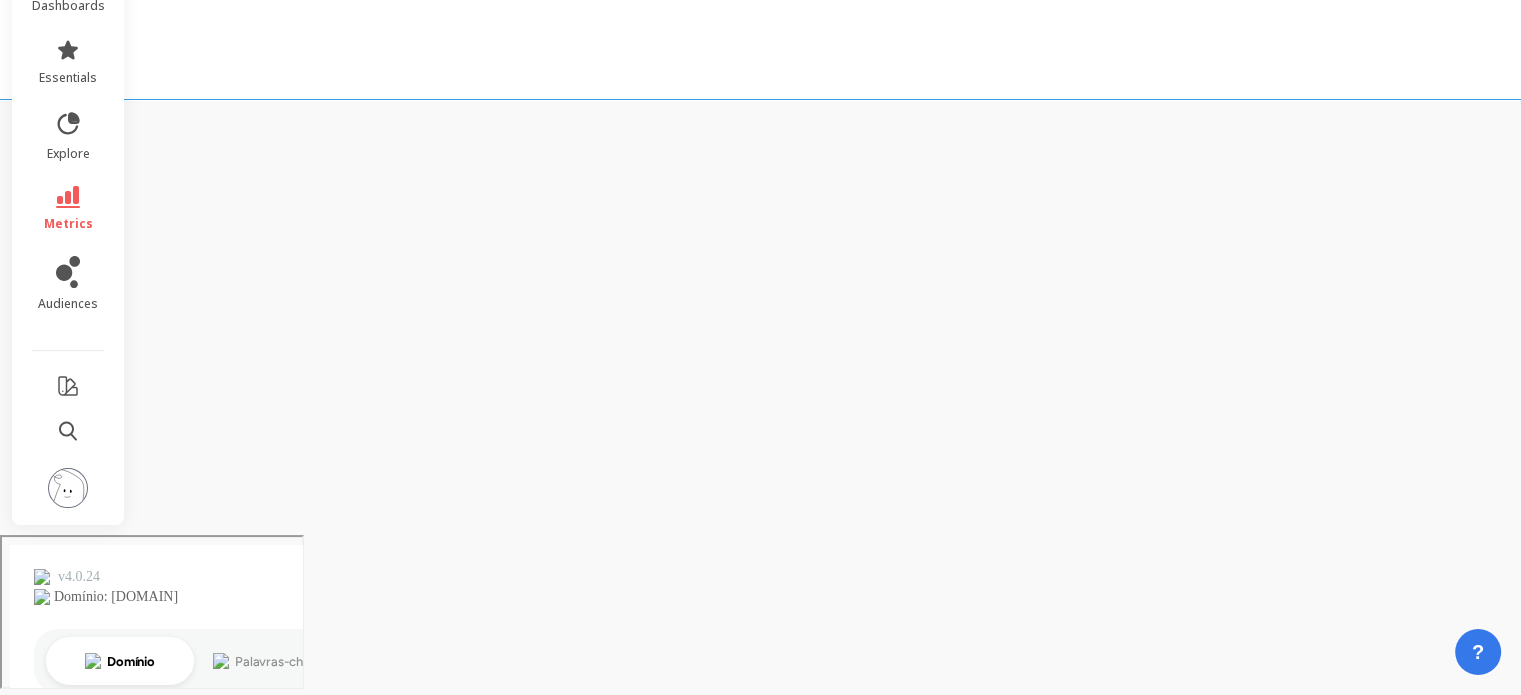 scroll, scrollTop: 0, scrollLeft: 0, axis: both 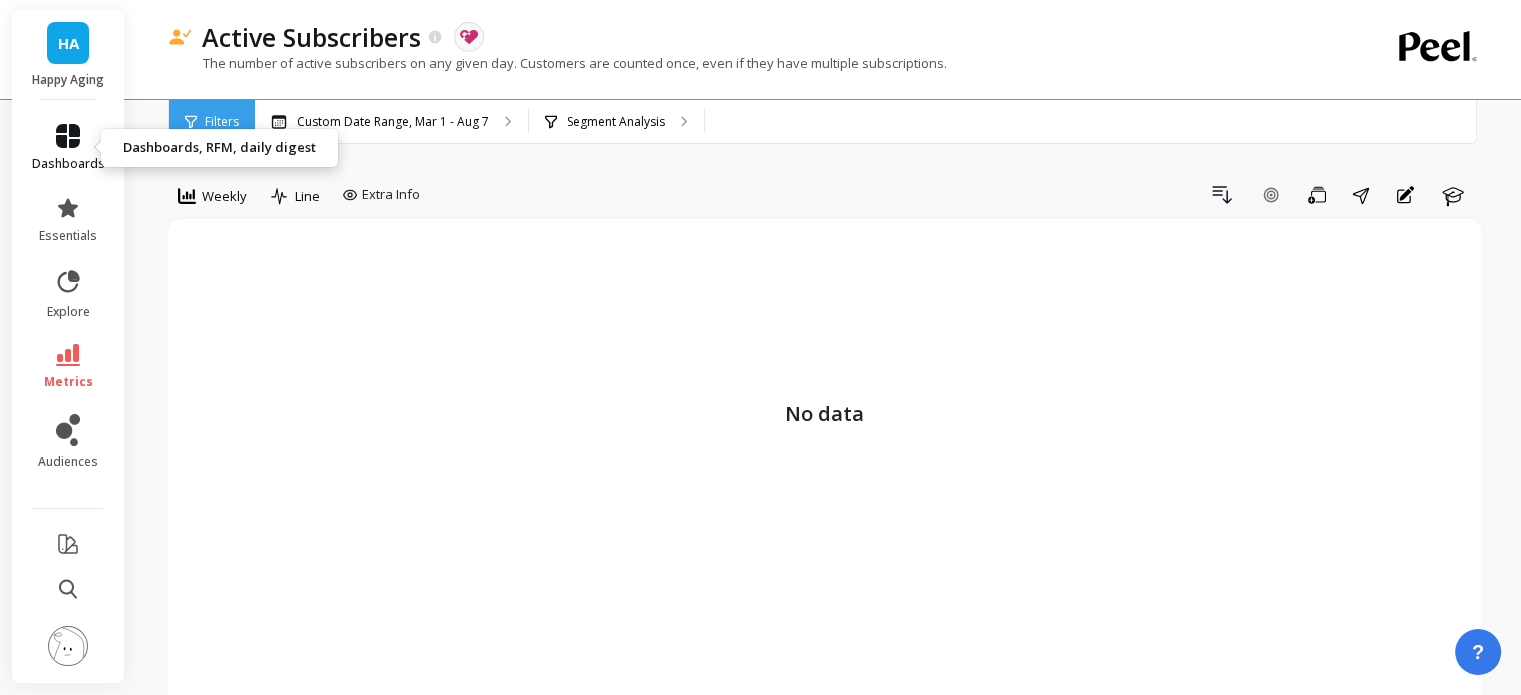click on "dashboards" at bounding box center [68, 148] 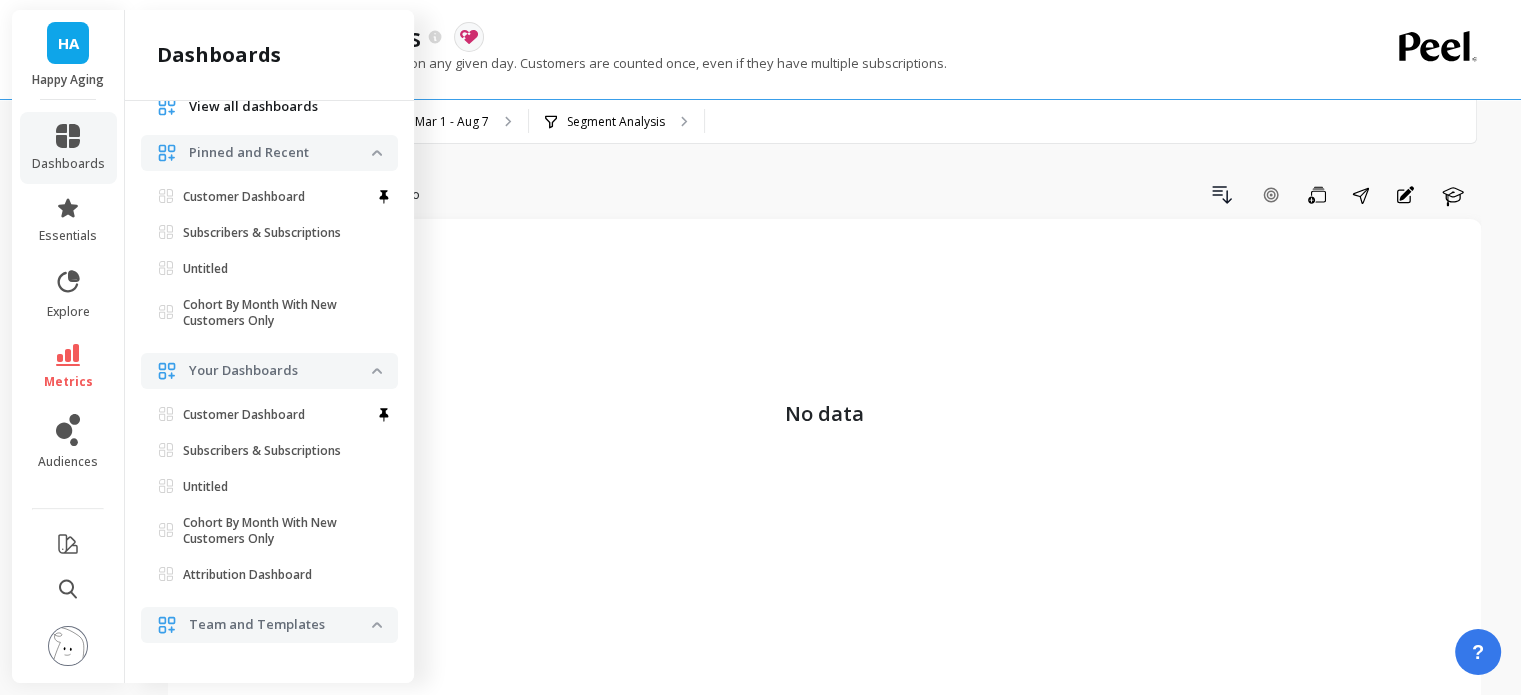 scroll, scrollTop: 0, scrollLeft: 0, axis: both 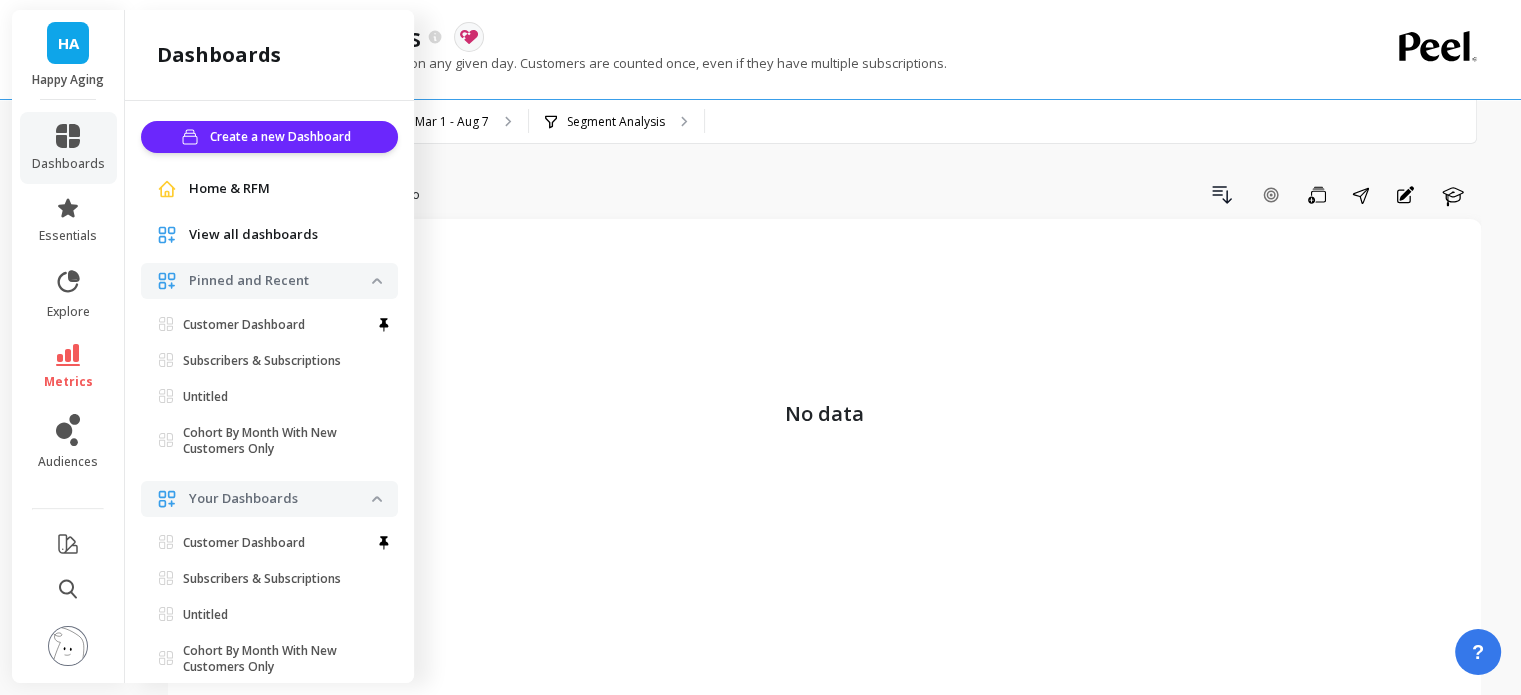 click on "Home & RFM" at bounding box center [229, 189] 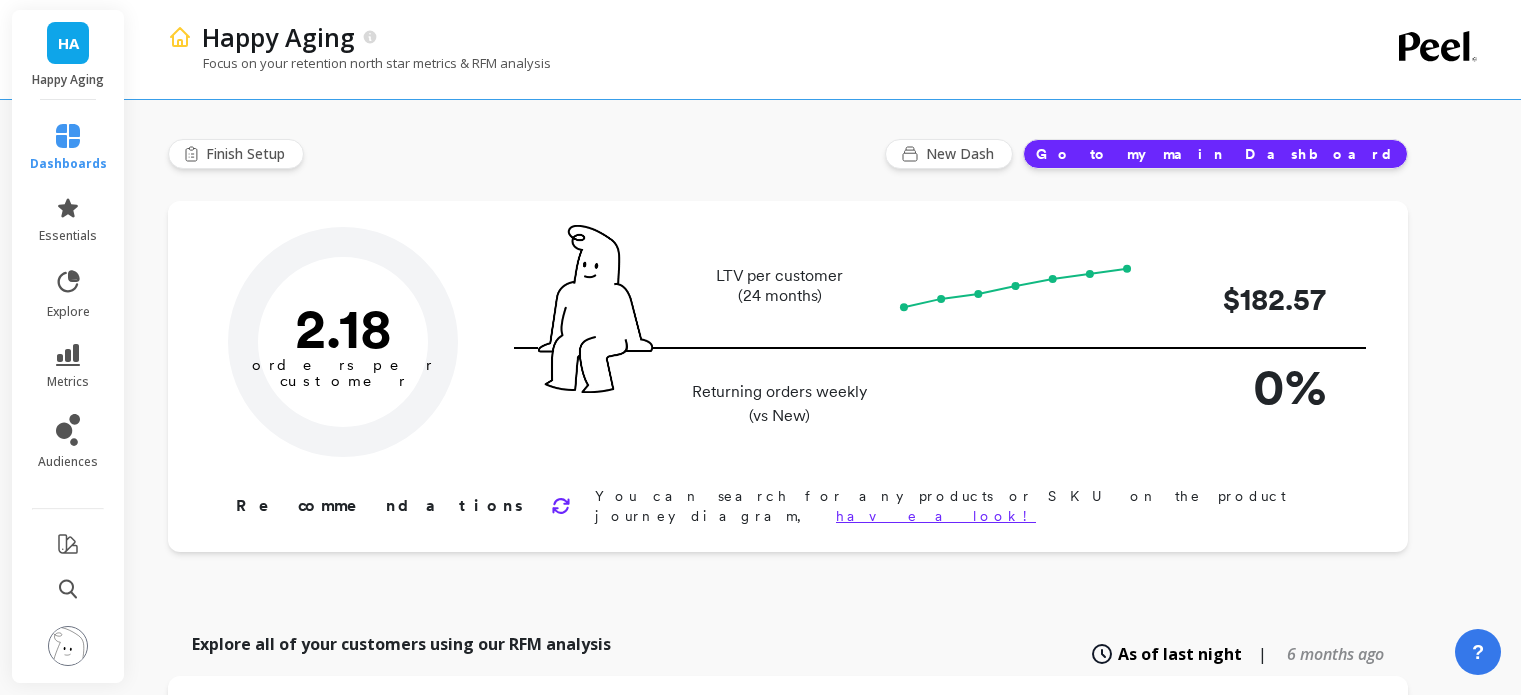 type on "Champions" 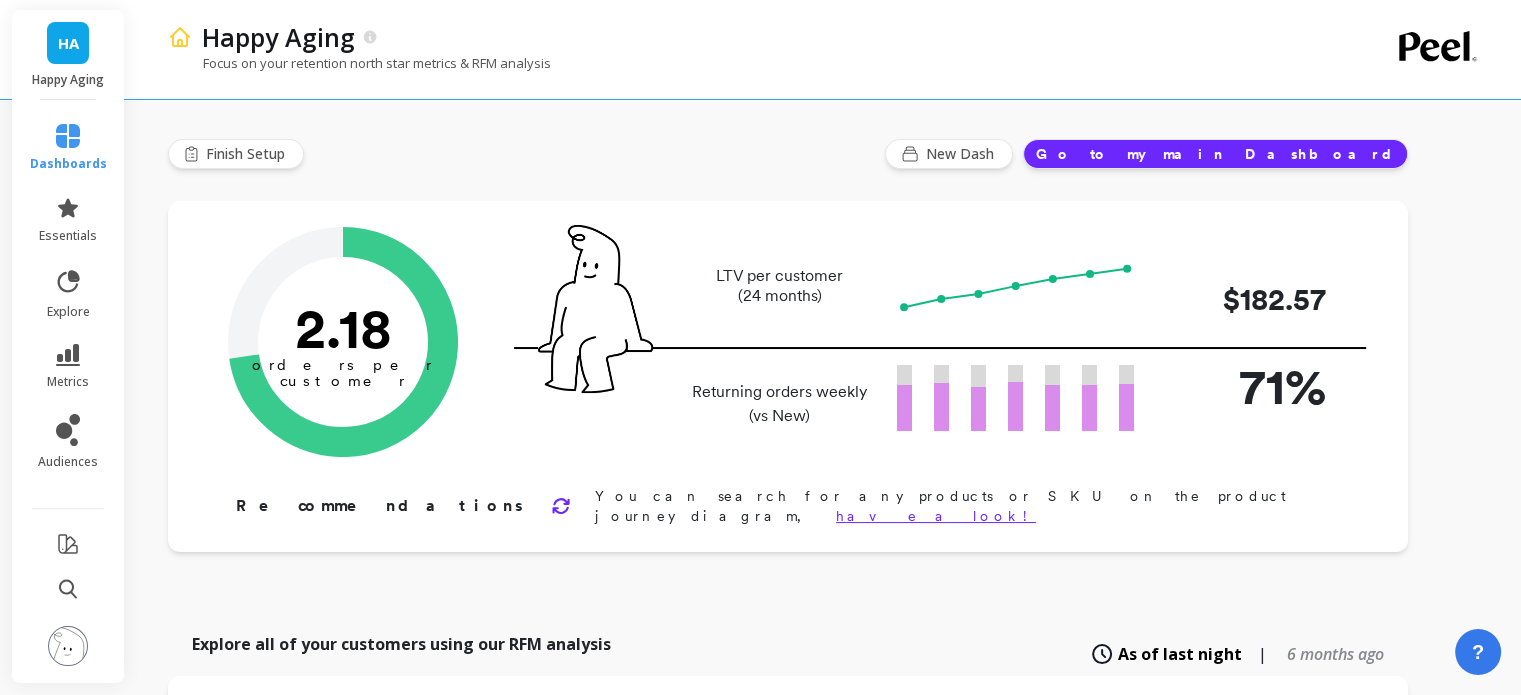 scroll, scrollTop: 0, scrollLeft: 0, axis: both 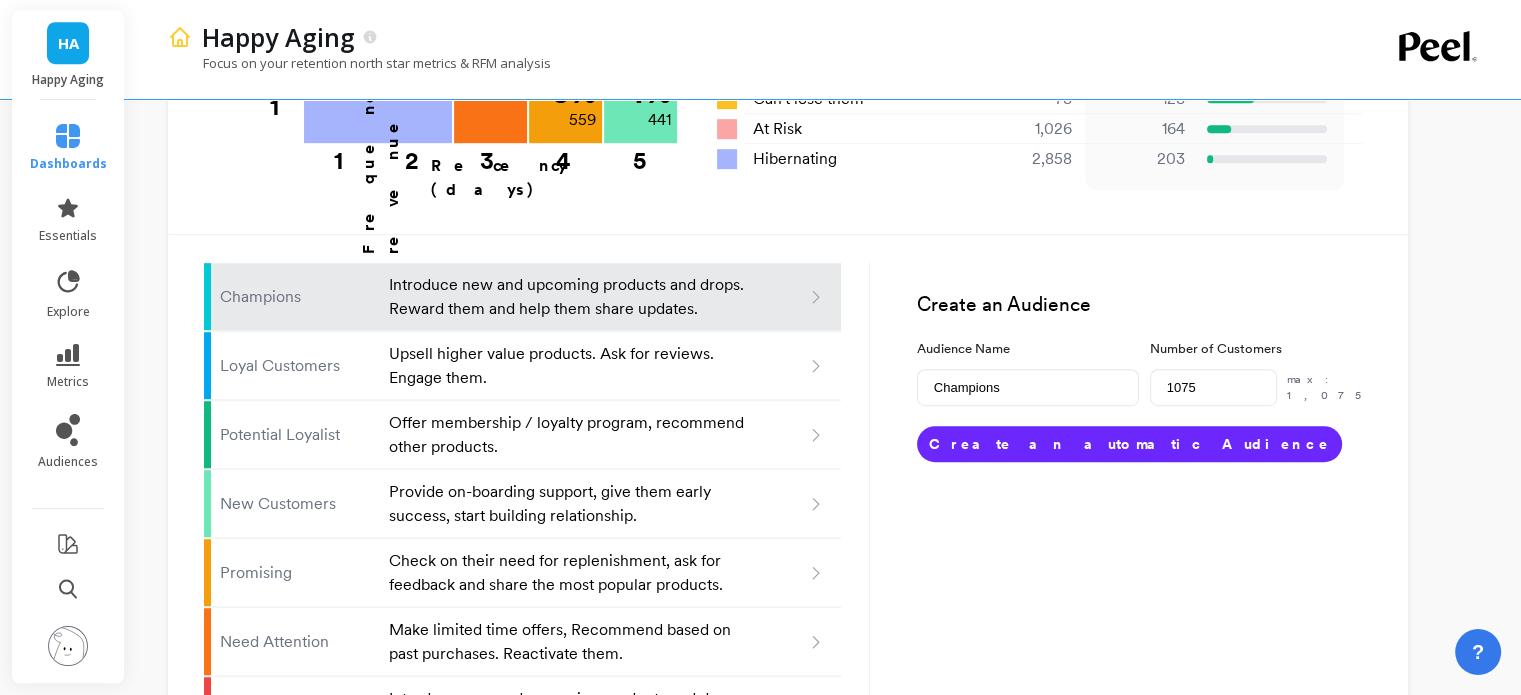 click on "Create an automatic Audience" at bounding box center [1129, 444] 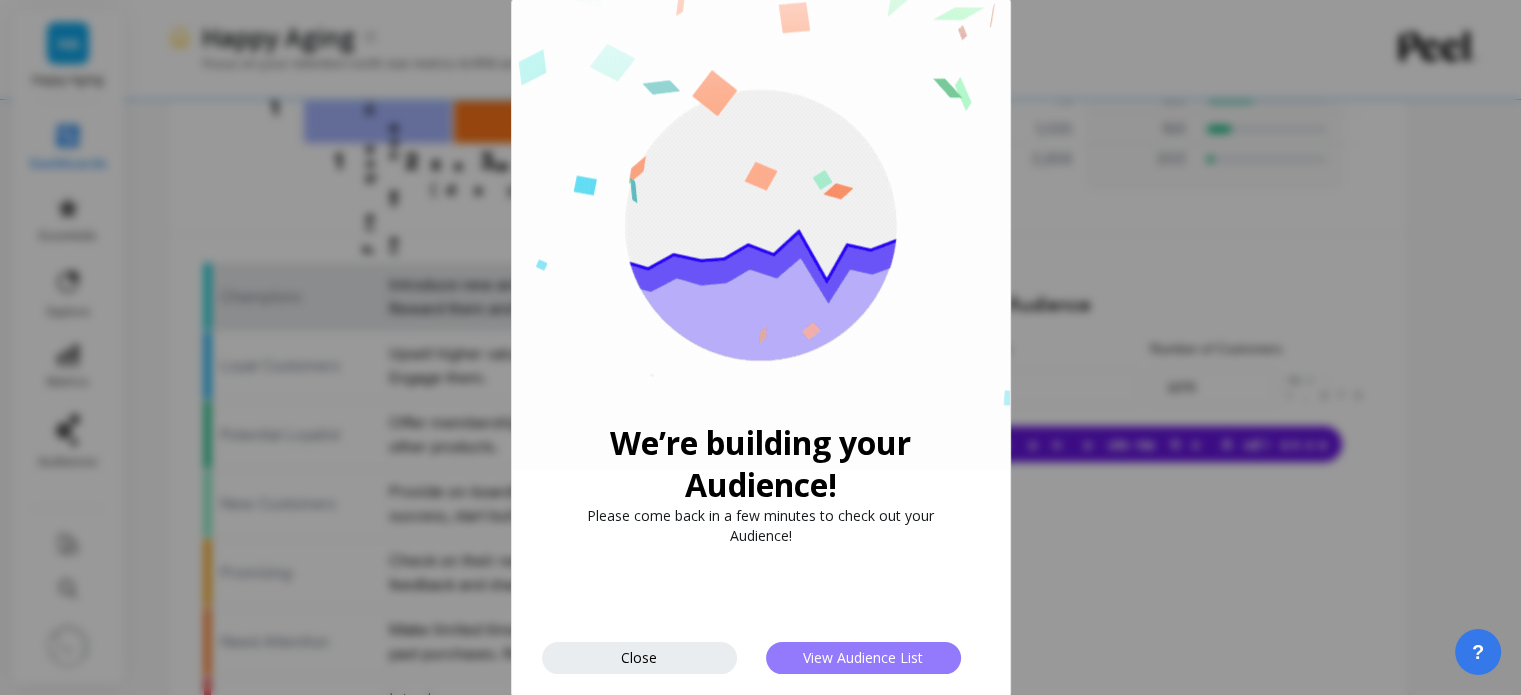 click on "View Audience List" at bounding box center [863, 657] 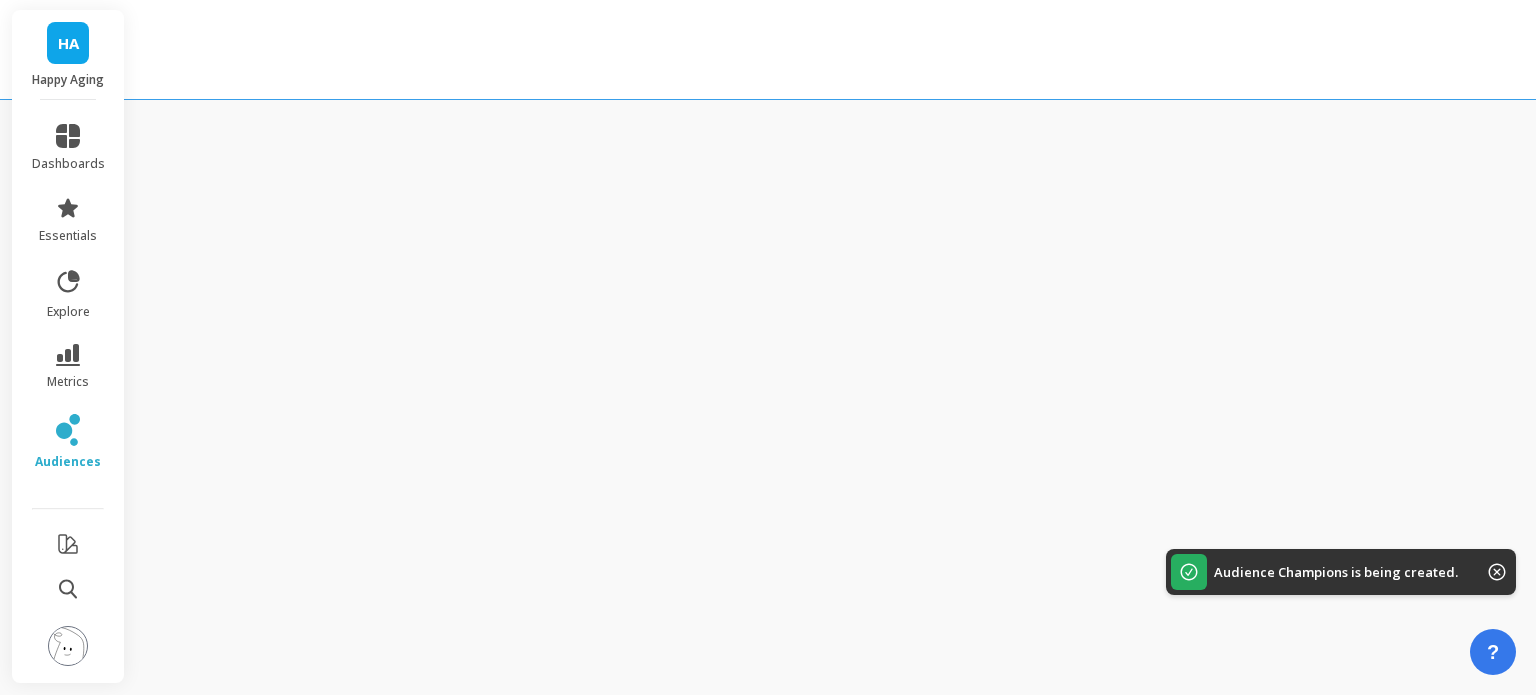 scroll, scrollTop: 0, scrollLeft: 0, axis: both 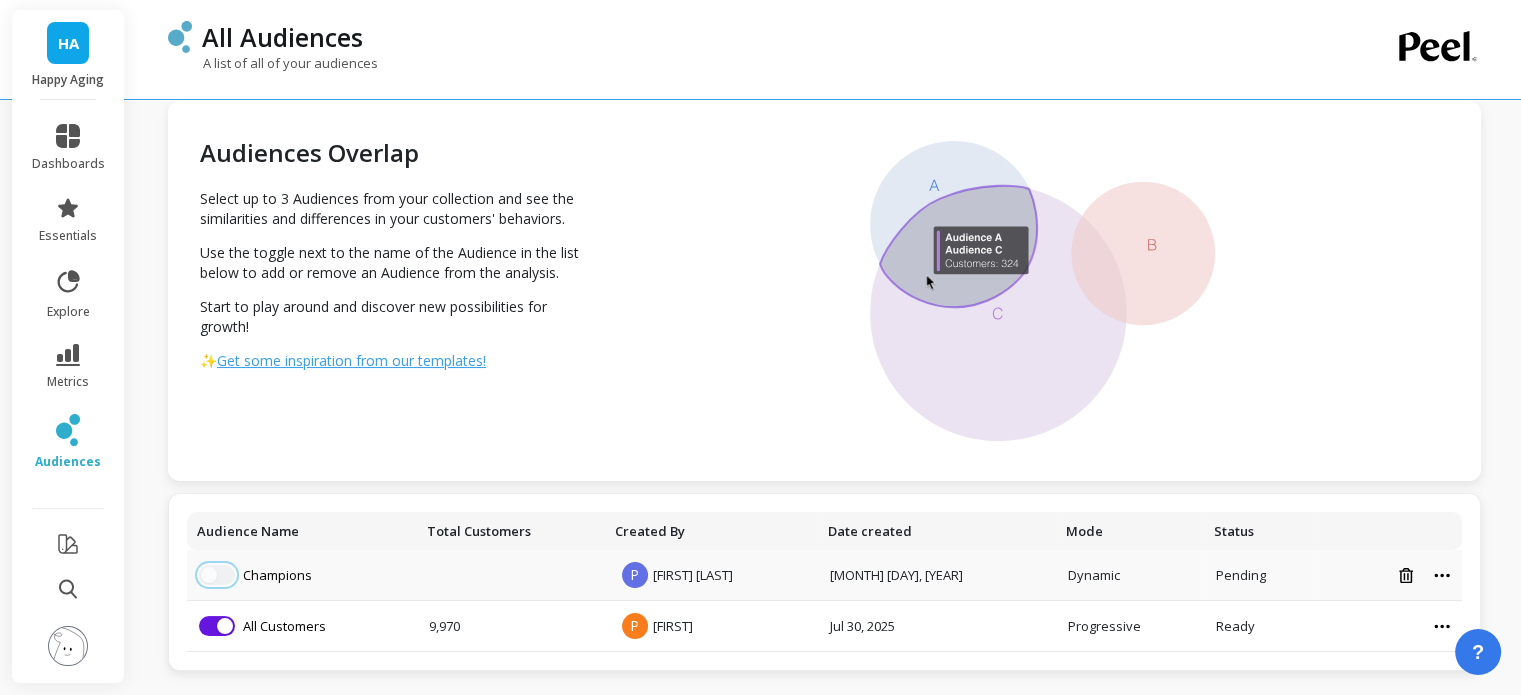 click at bounding box center (217, 575) 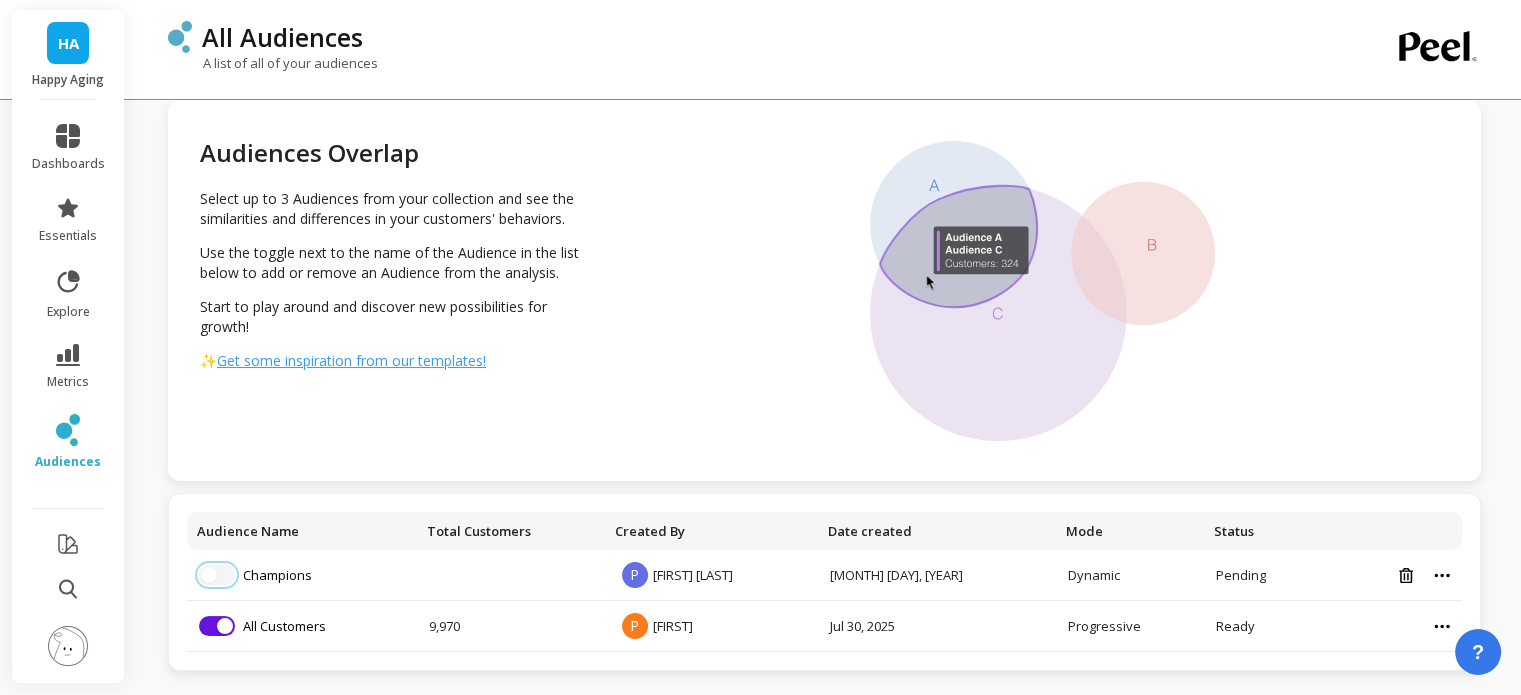scroll, scrollTop: 0, scrollLeft: 0, axis: both 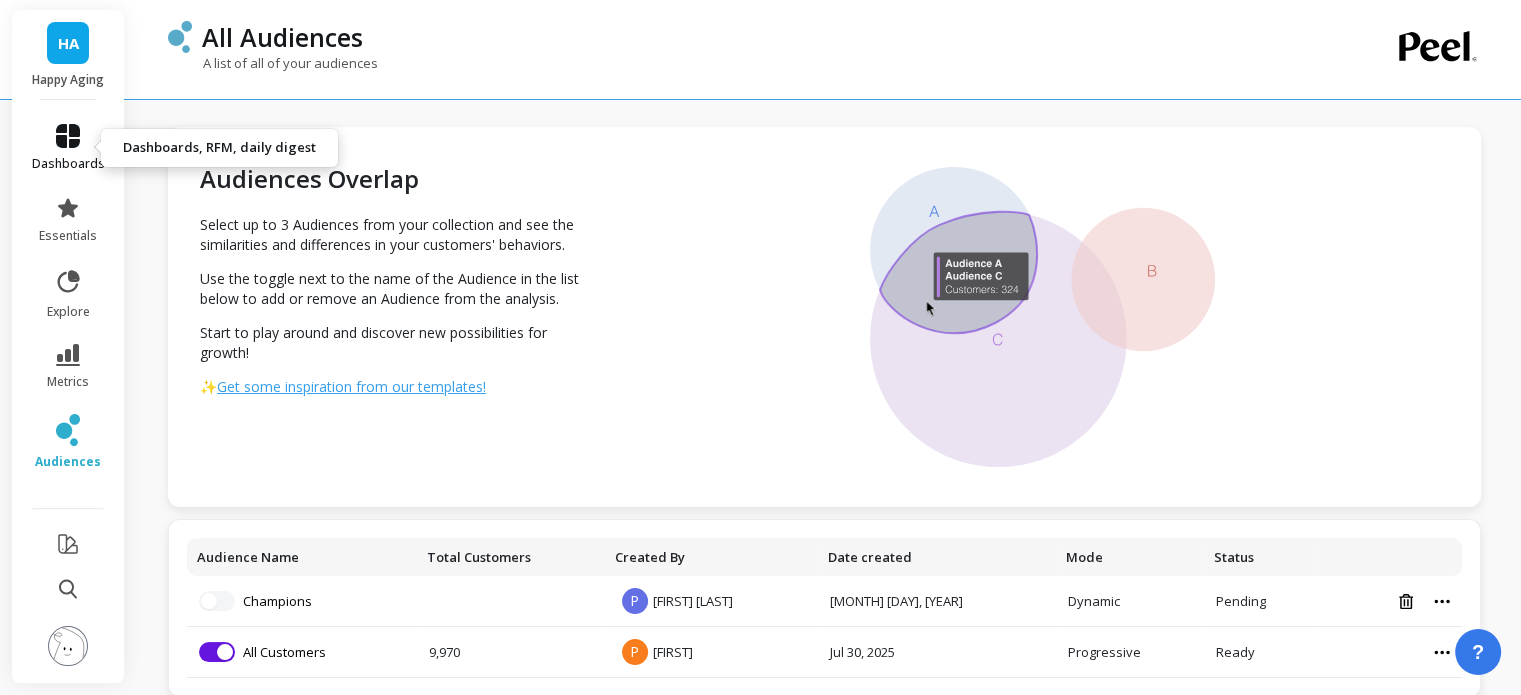 click 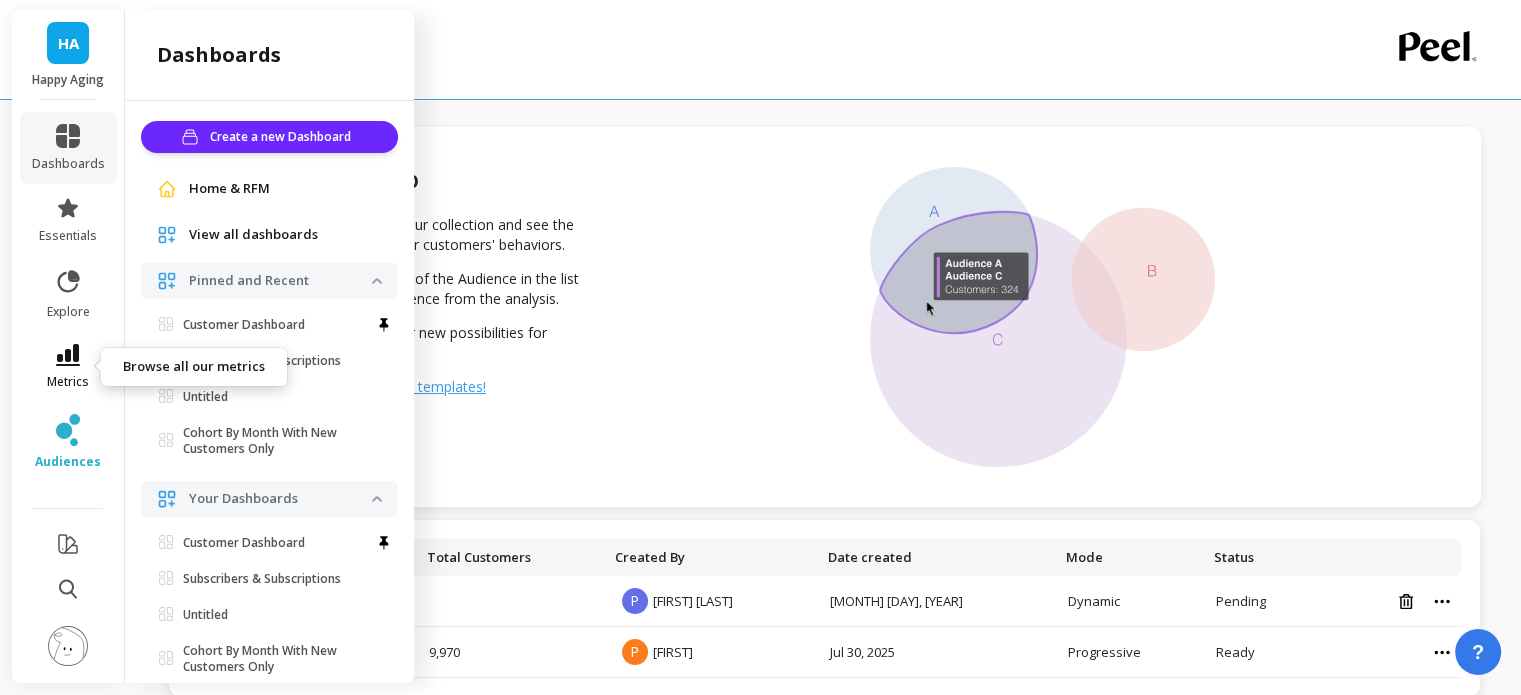click on "metrics" at bounding box center [68, 382] 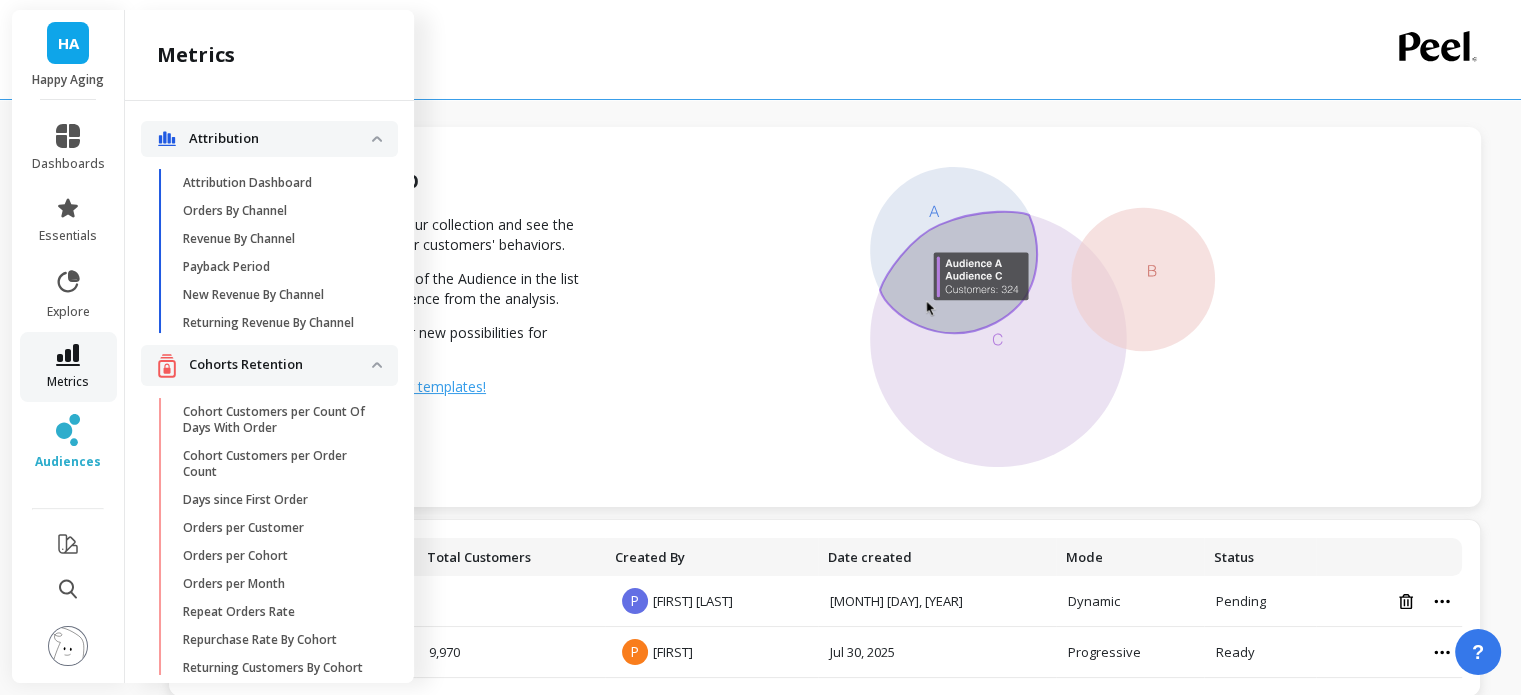 scroll, scrollTop: 3611, scrollLeft: 0, axis: vertical 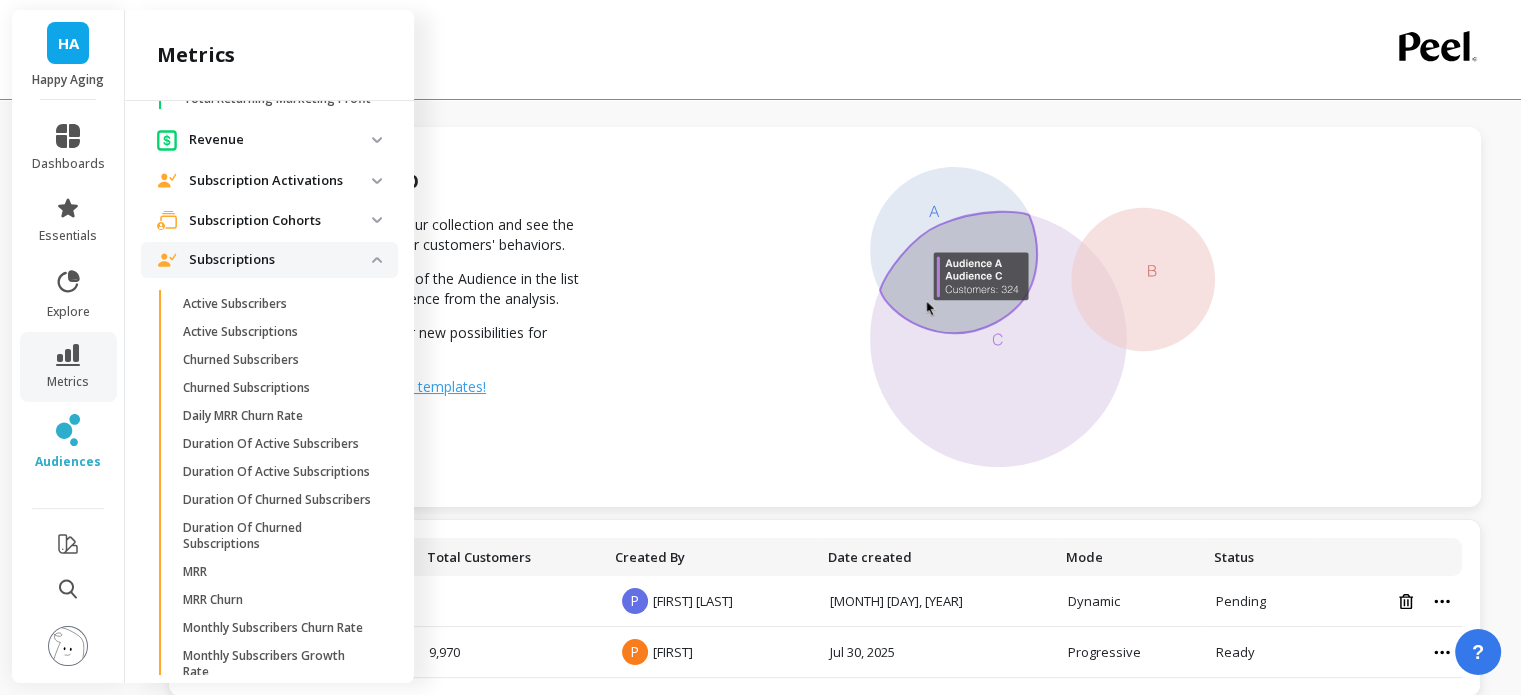 click at bounding box center (68, 646) 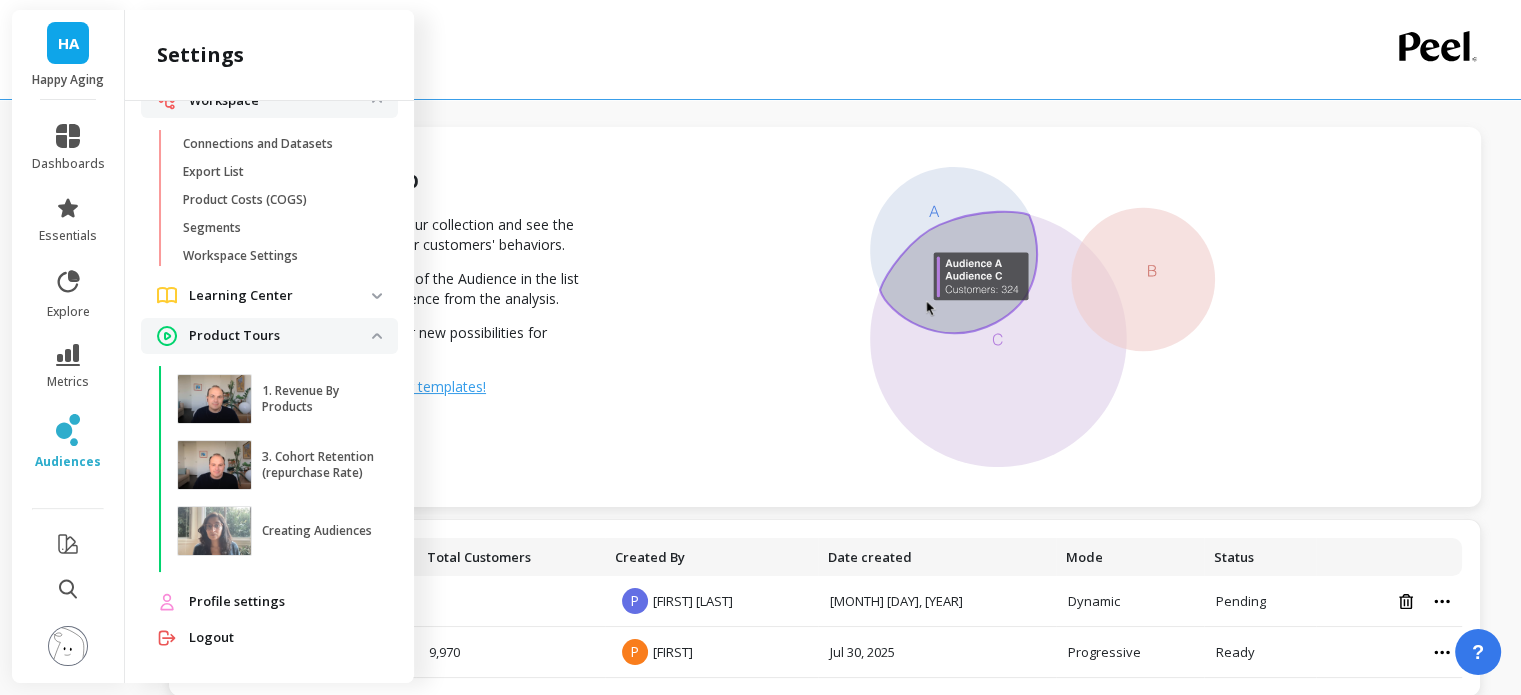 scroll, scrollTop: 0, scrollLeft: 0, axis: both 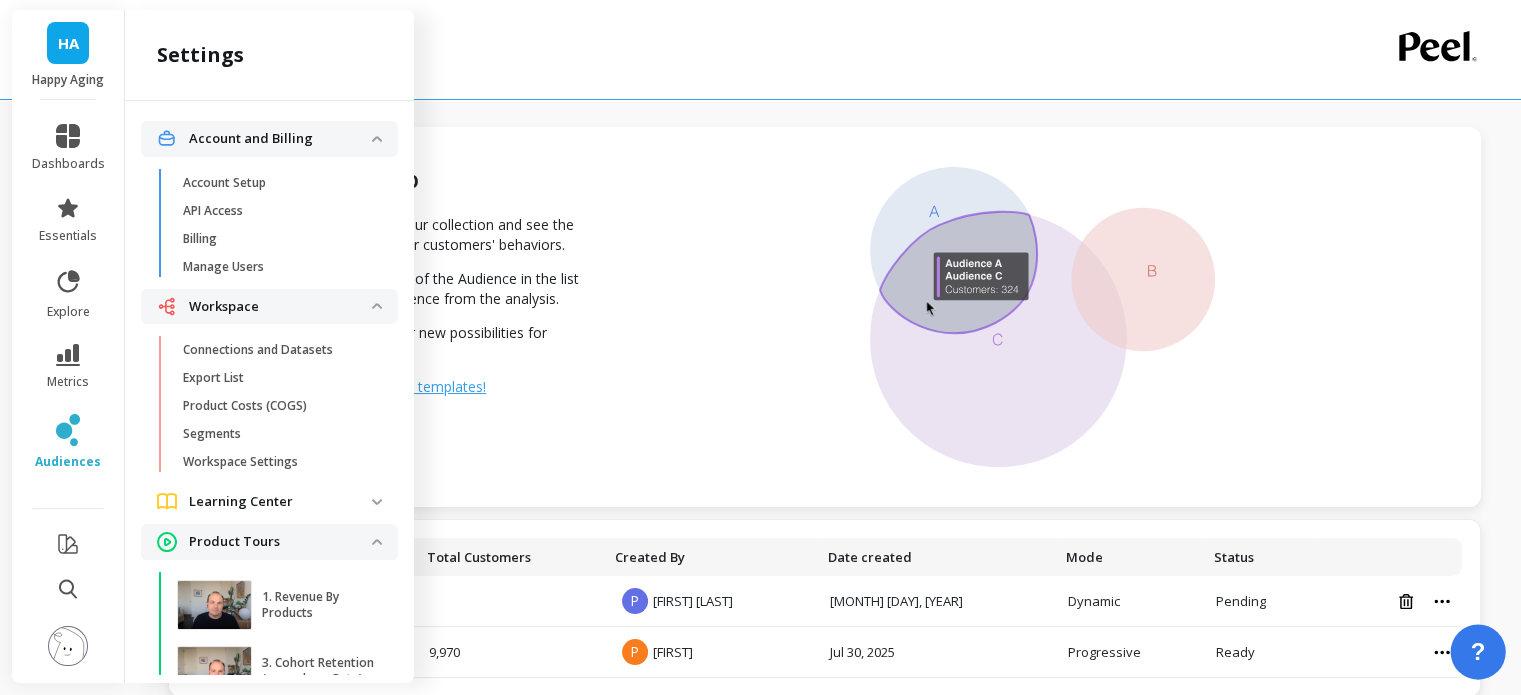 click on "?" at bounding box center (1477, 651) 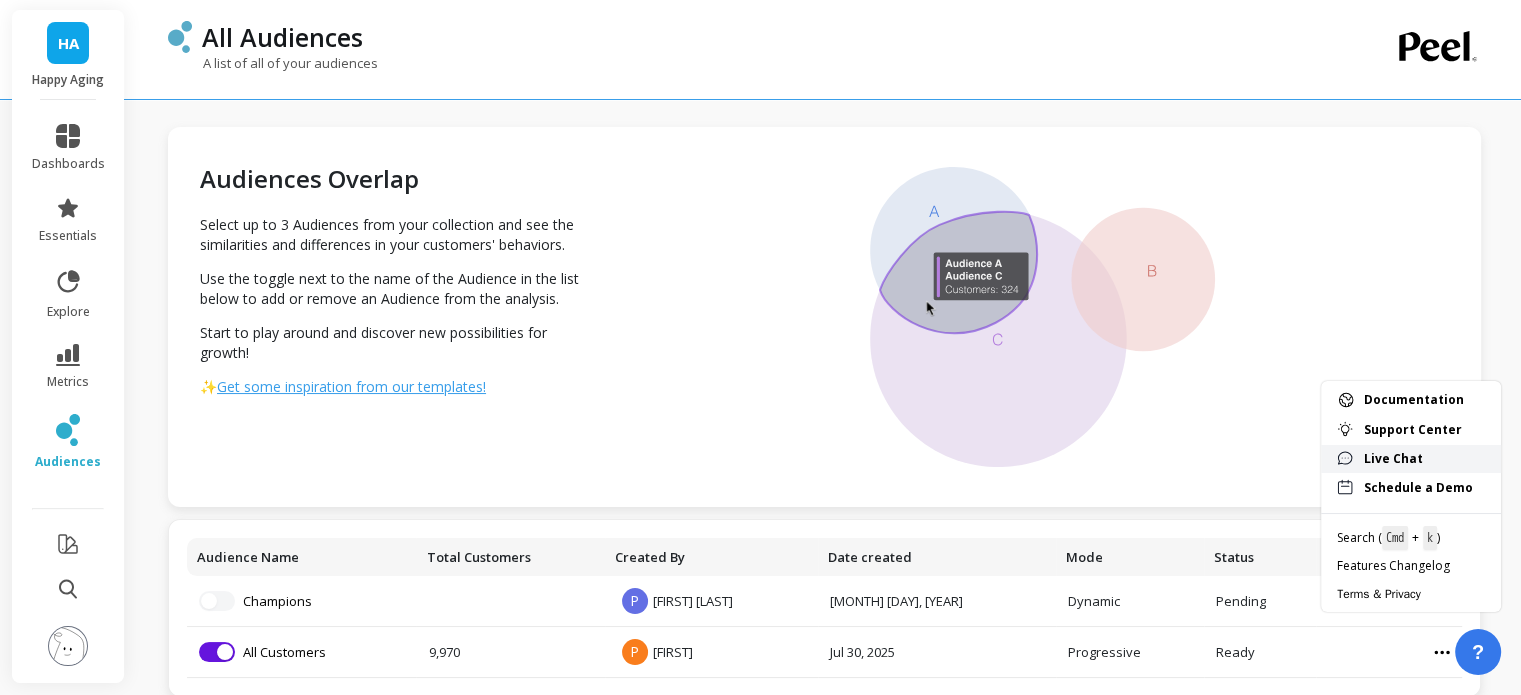 click on "Live Chat" at bounding box center (1424, 459) 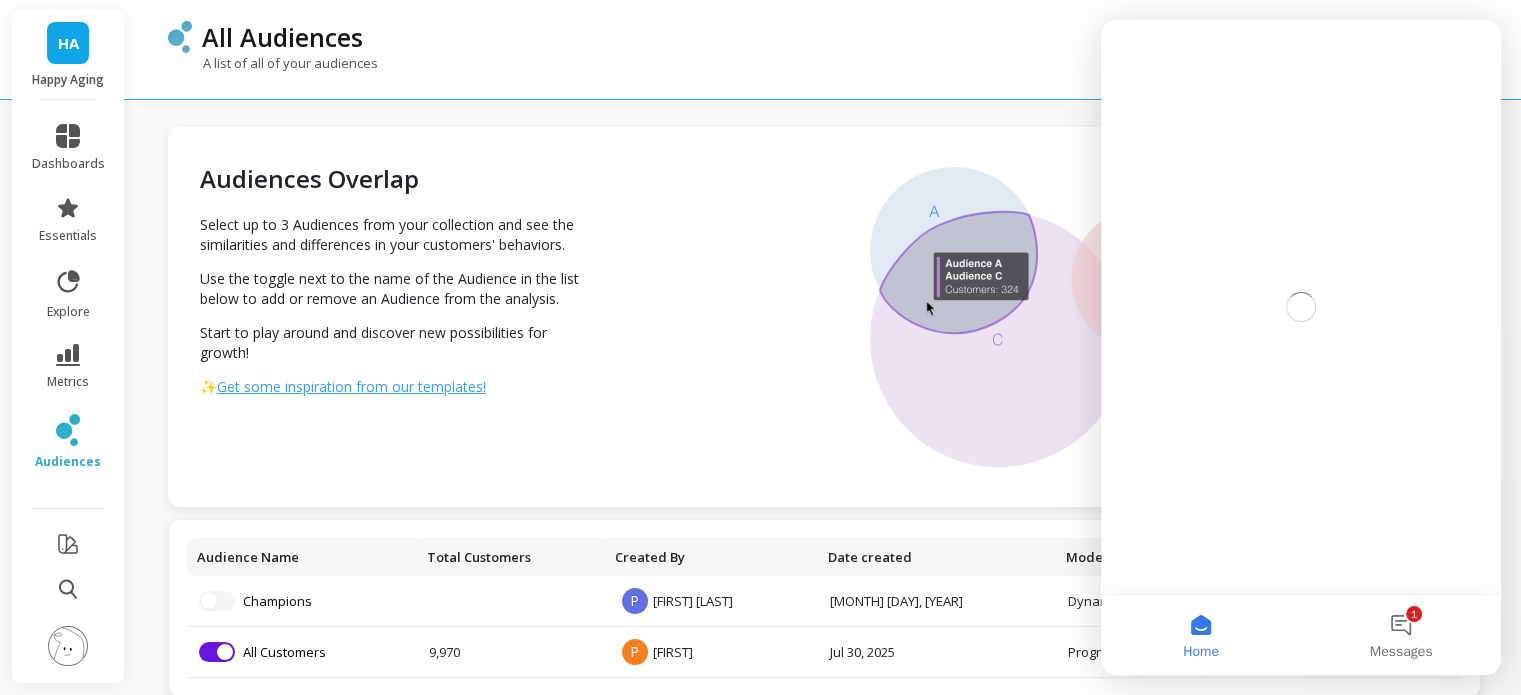 scroll, scrollTop: 0, scrollLeft: 0, axis: both 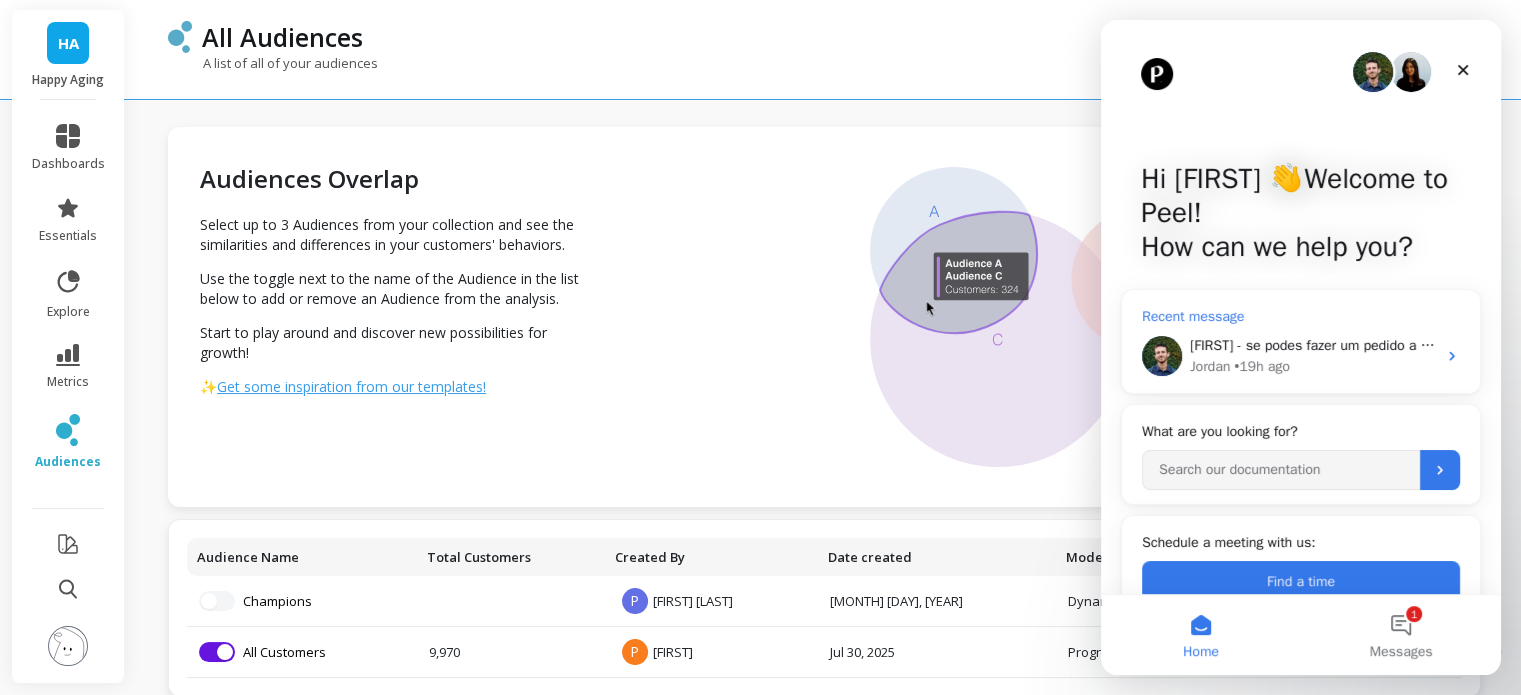 click on "Poliana - se podes fazer um pedido a equipe de Stay.Ai, seria o ideal. Podes enviar isso a eles:  "Hey Stay.AI team,   This is Poli from Happy Aging. We use the application Peel (https://www.peelinsights.com/) for omnichannel retention metrics.   I'm currently trying to connect Stay.AI to Peel.  But when I go to connect them via Peel, I have to enter an Account ID. This is likely because Peel was originally built to integrate with Retextion.  If you could please provide my Account ID I can enter in Peel to connect my subscription data from Stay.AI, I'd really appreciate the help.   Thanks!"" at bounding box center [2963, 345] 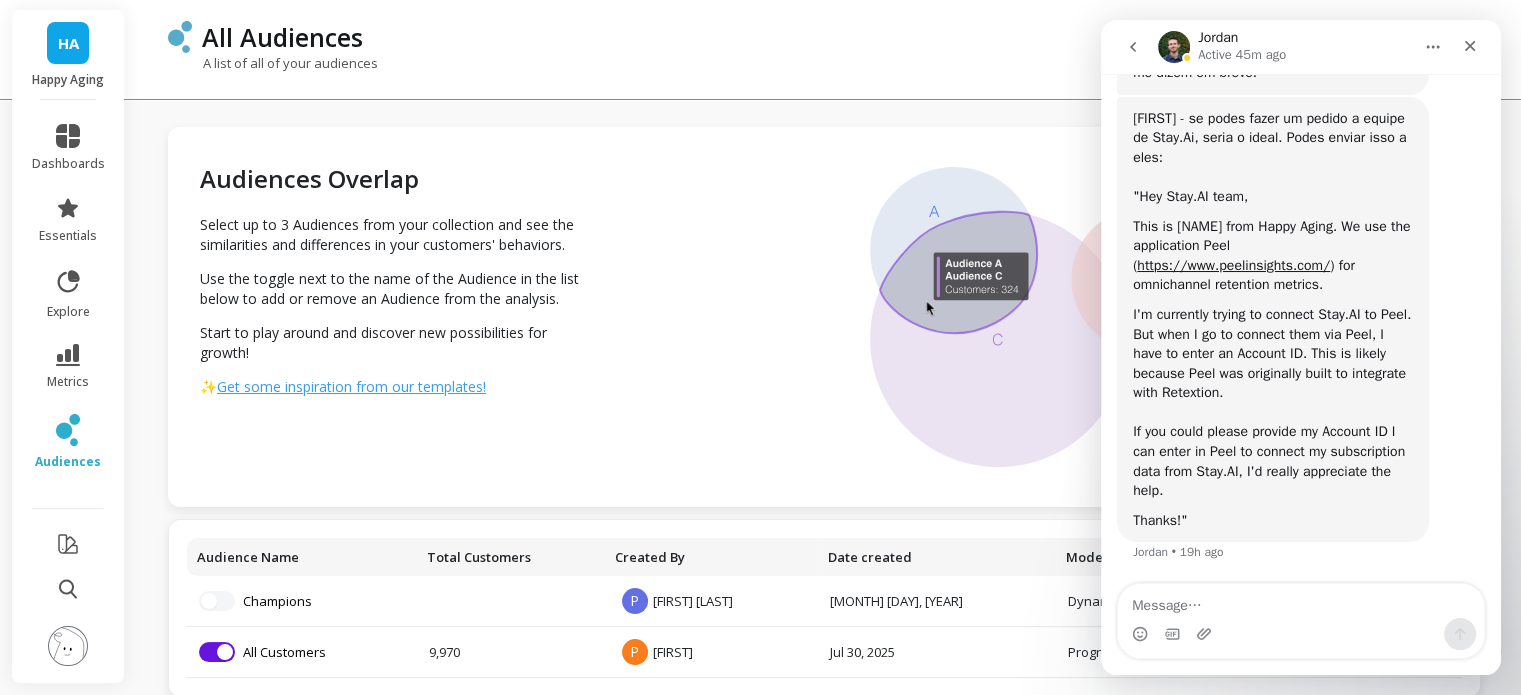 scroll, scrollTop: 2246, scrollLeft: 0, axis: vertical 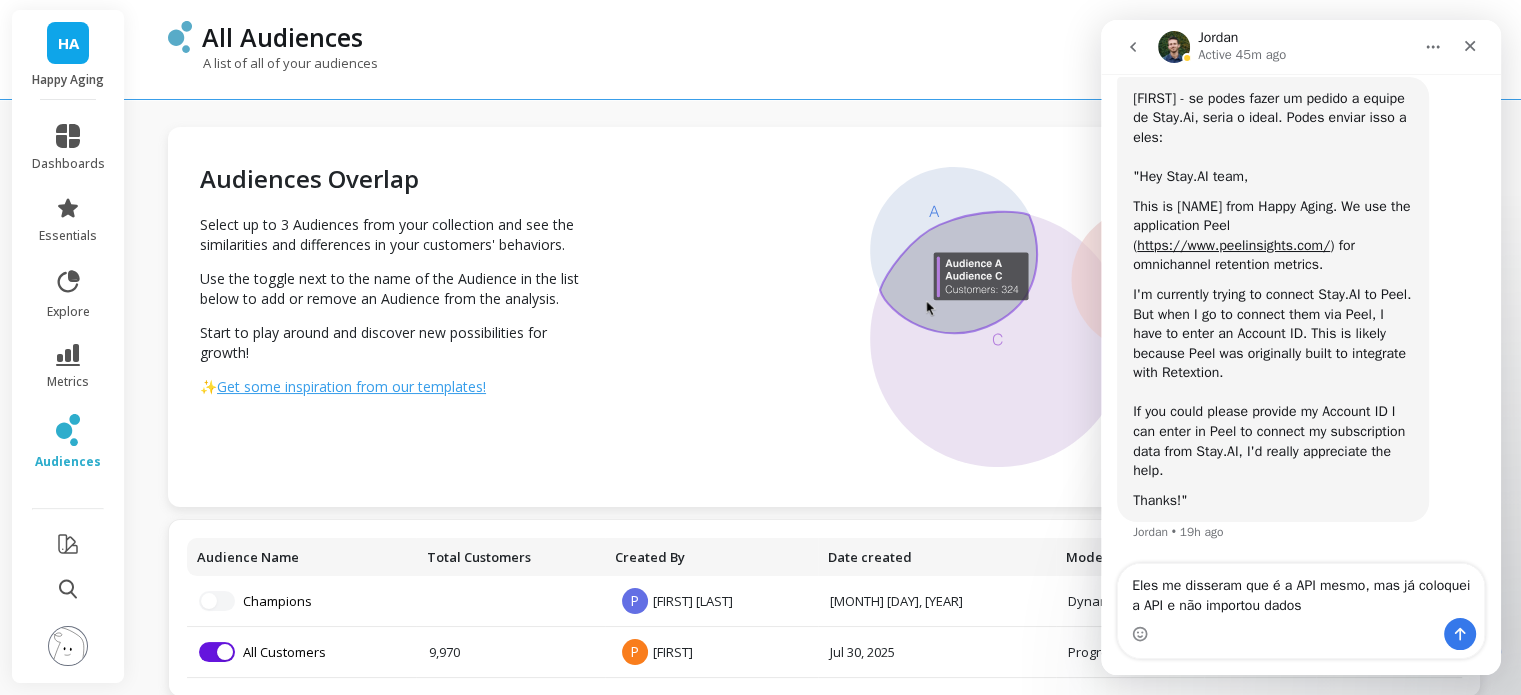 type on "Eles me disseram que é a API mesmo, mas já coloquei a API e não importou dados" 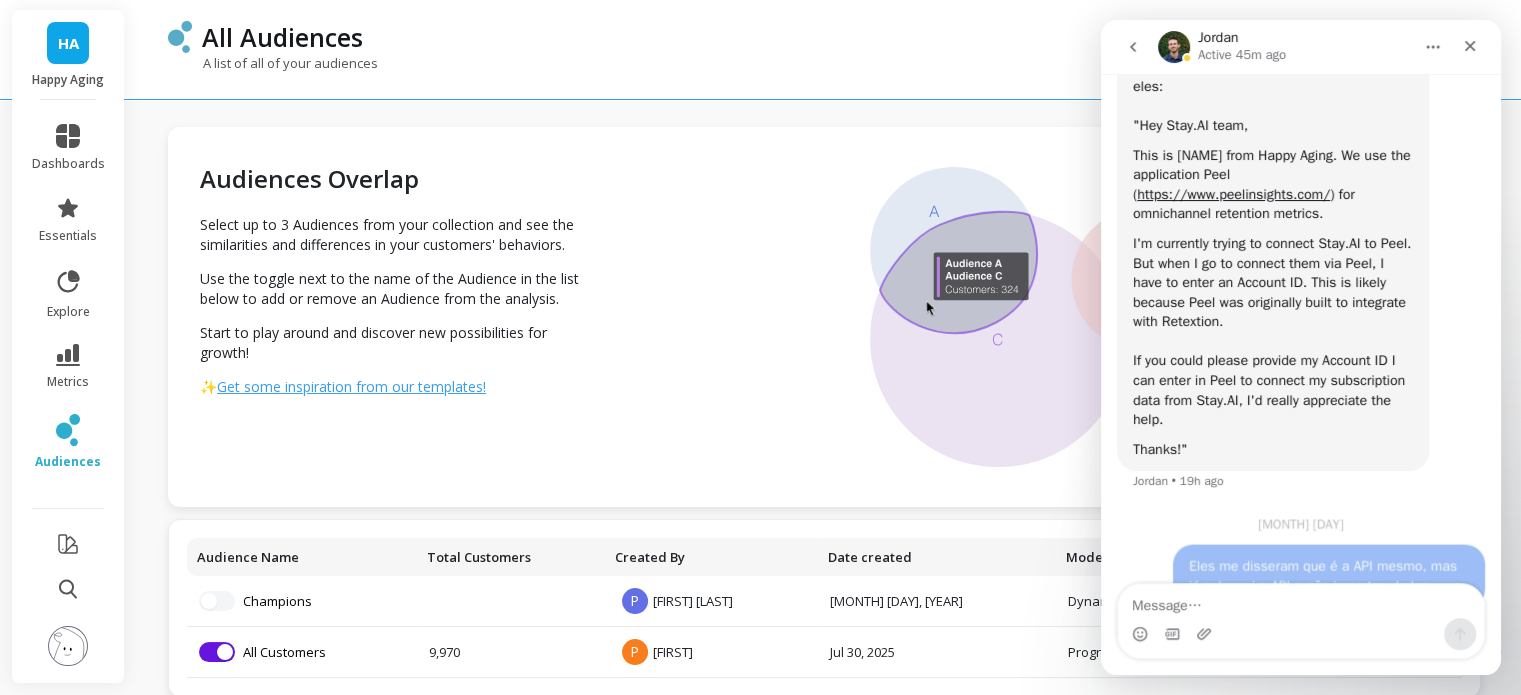 scroll, scrollTop: 2352, scrollLeft: 0, axis: vertical 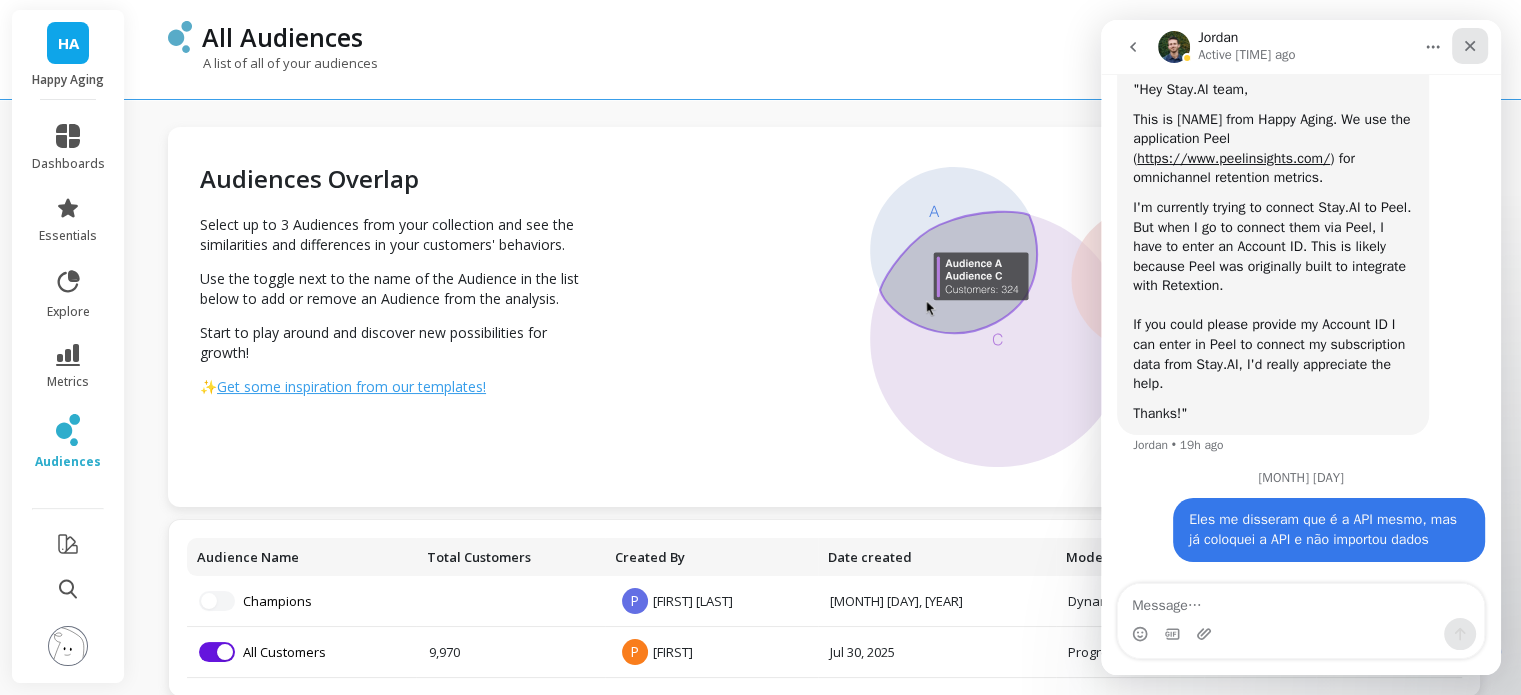 click 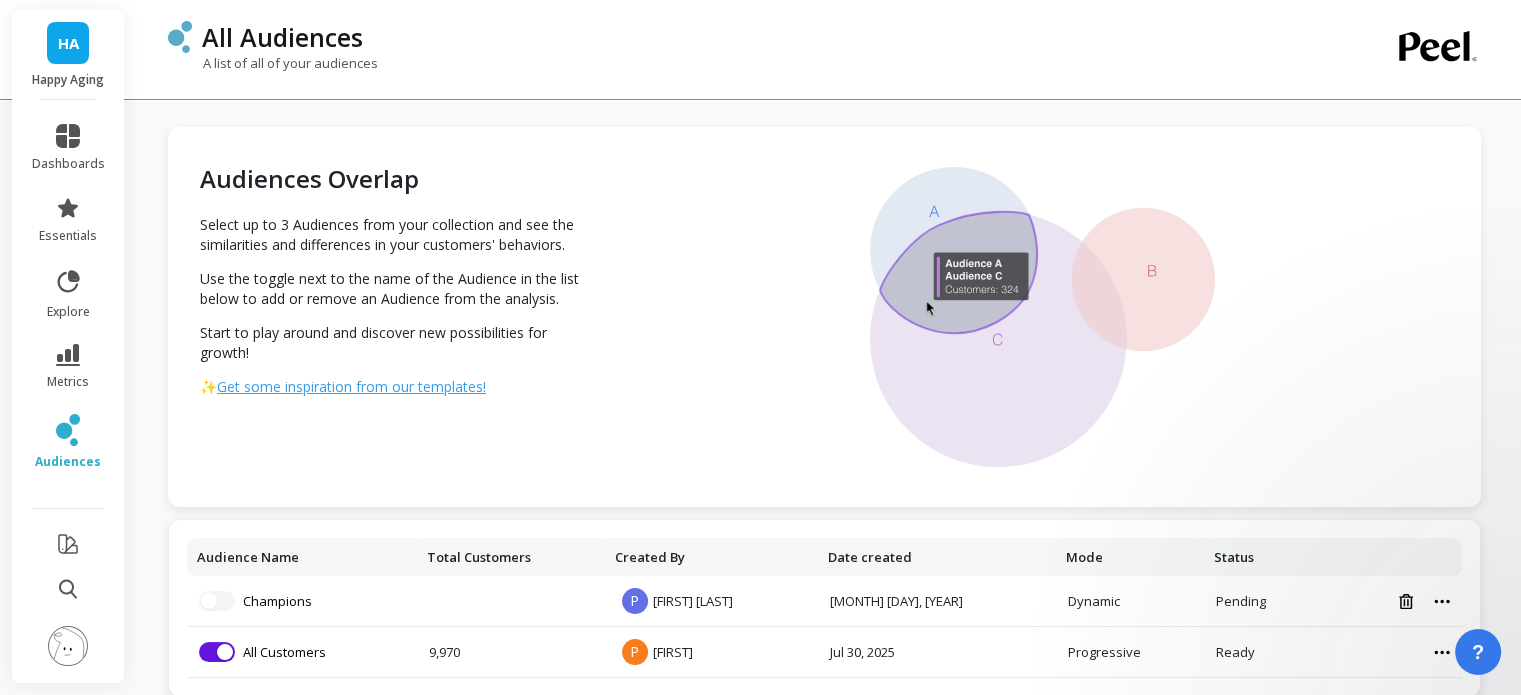 scroll, scrollTop: 0, scrollLeft: 0, axis: both 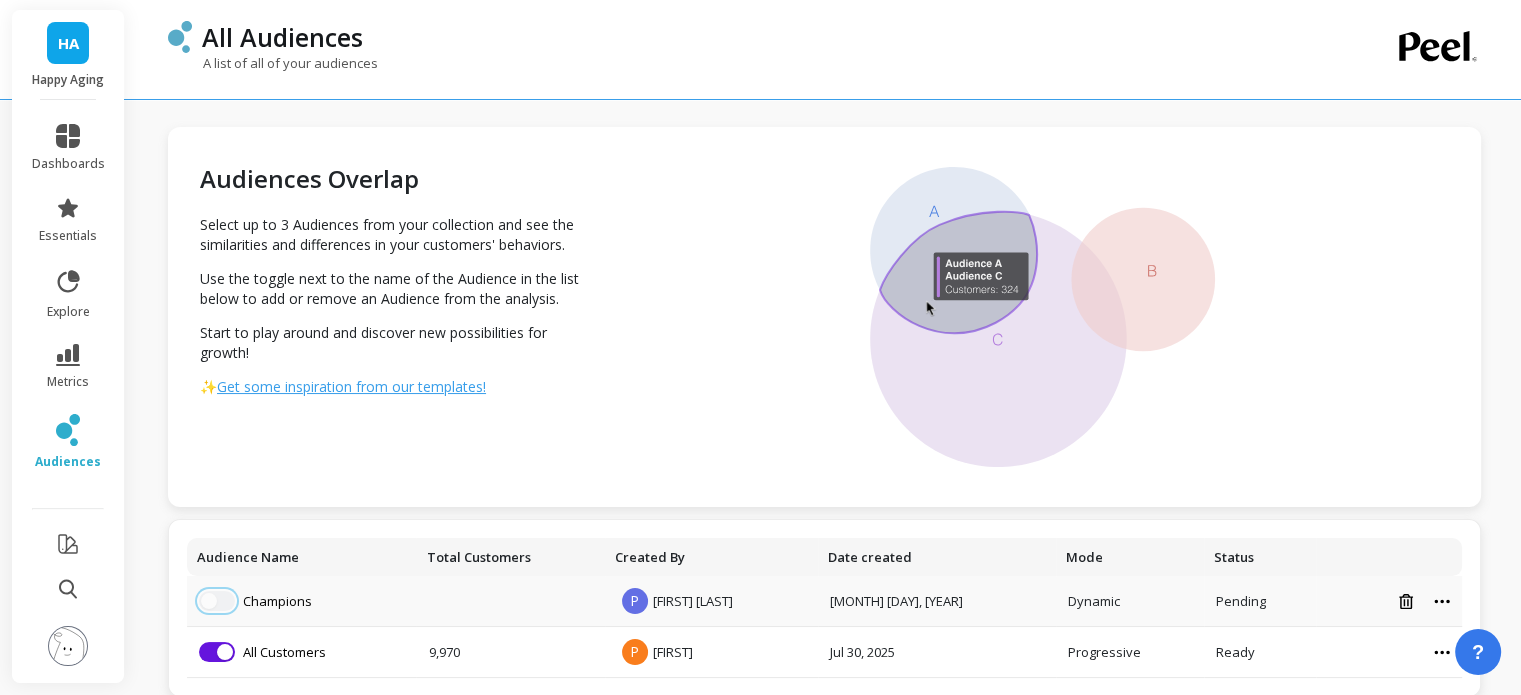 click at bounding box center (217, 601) 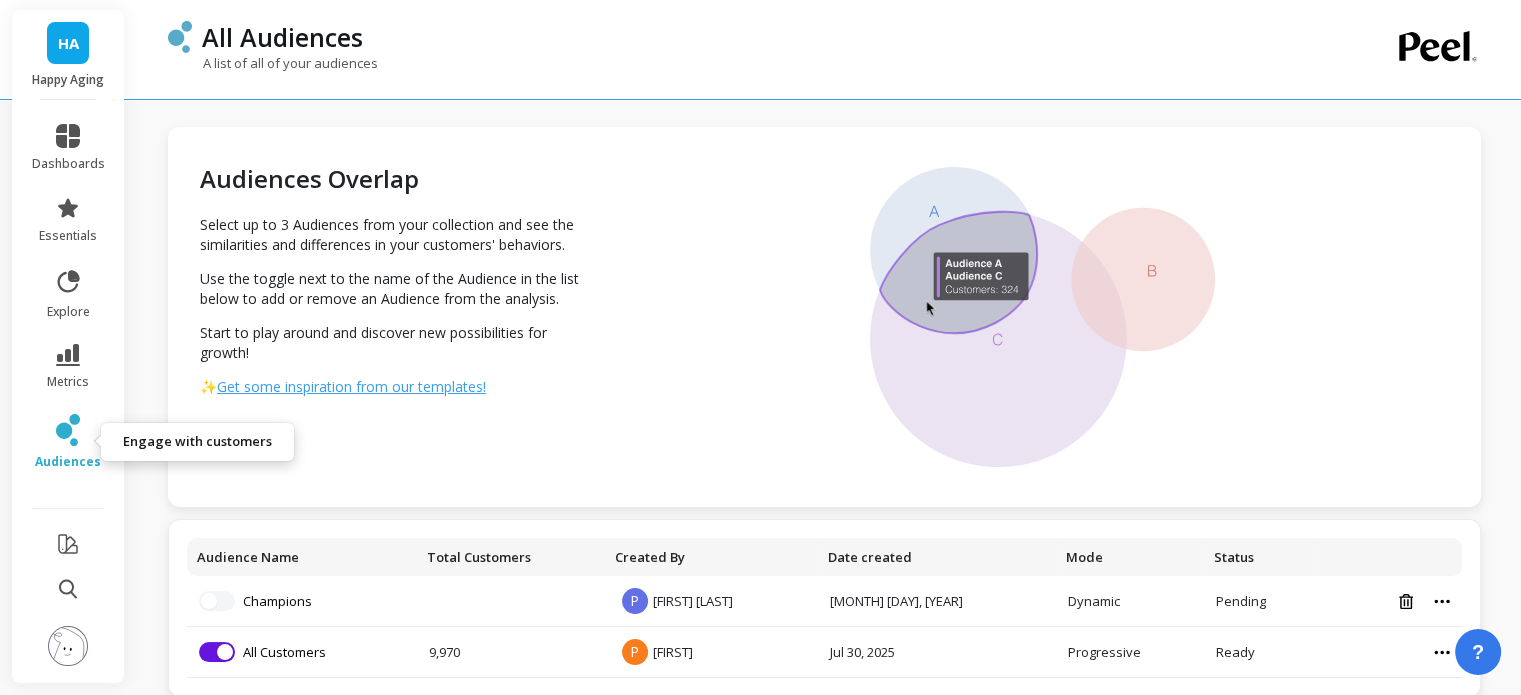 click on "audiences" at bounding box center (68, 442) 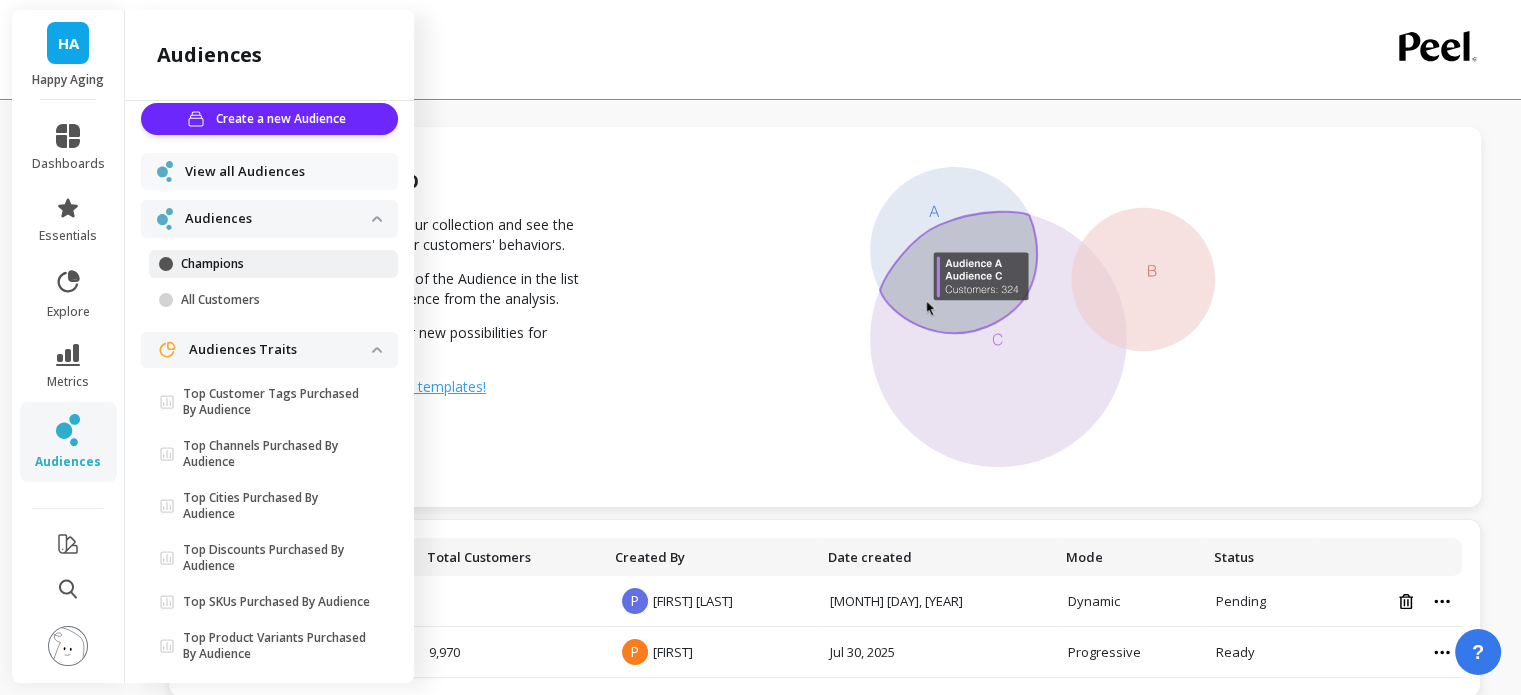 scroll, scrollTop: 0, scrollLeft: 0, axis: both 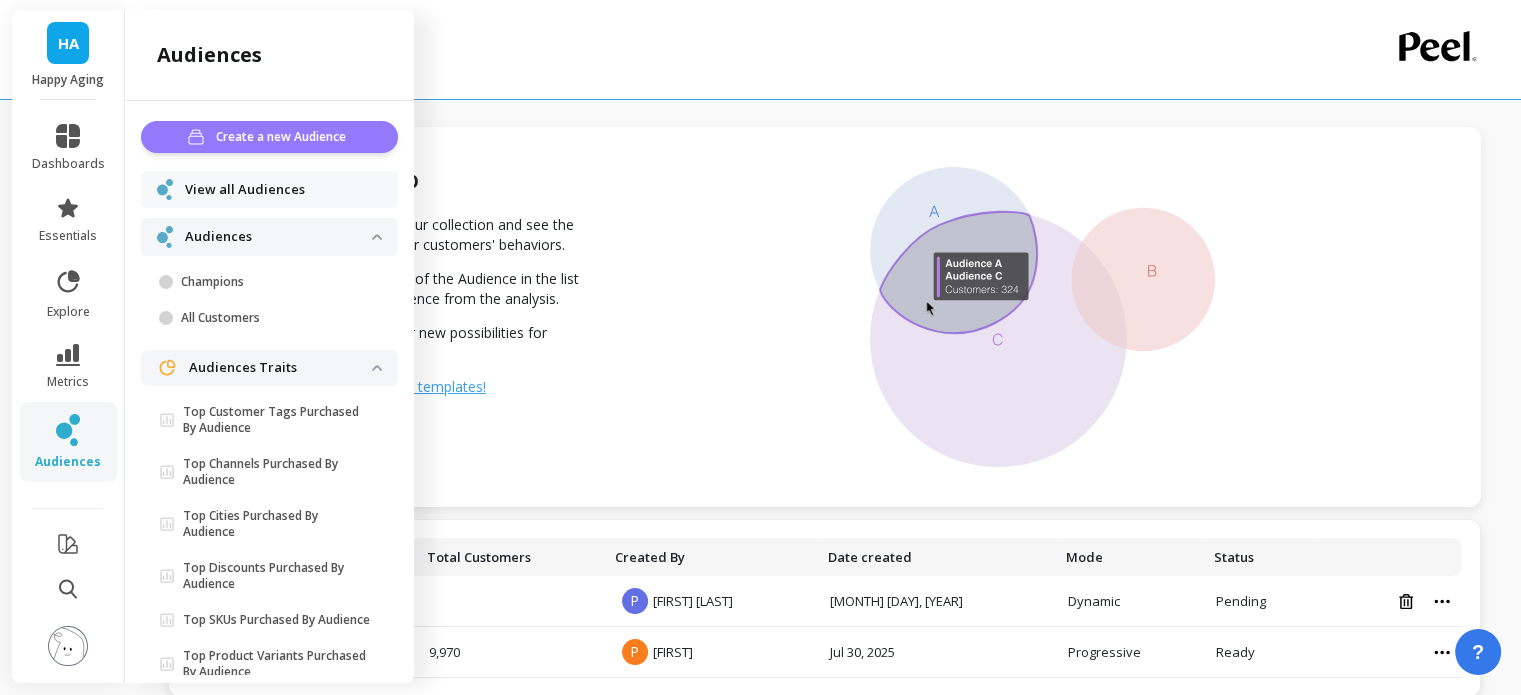 click on "Create a new Audience" at bounding box center (284, 137) 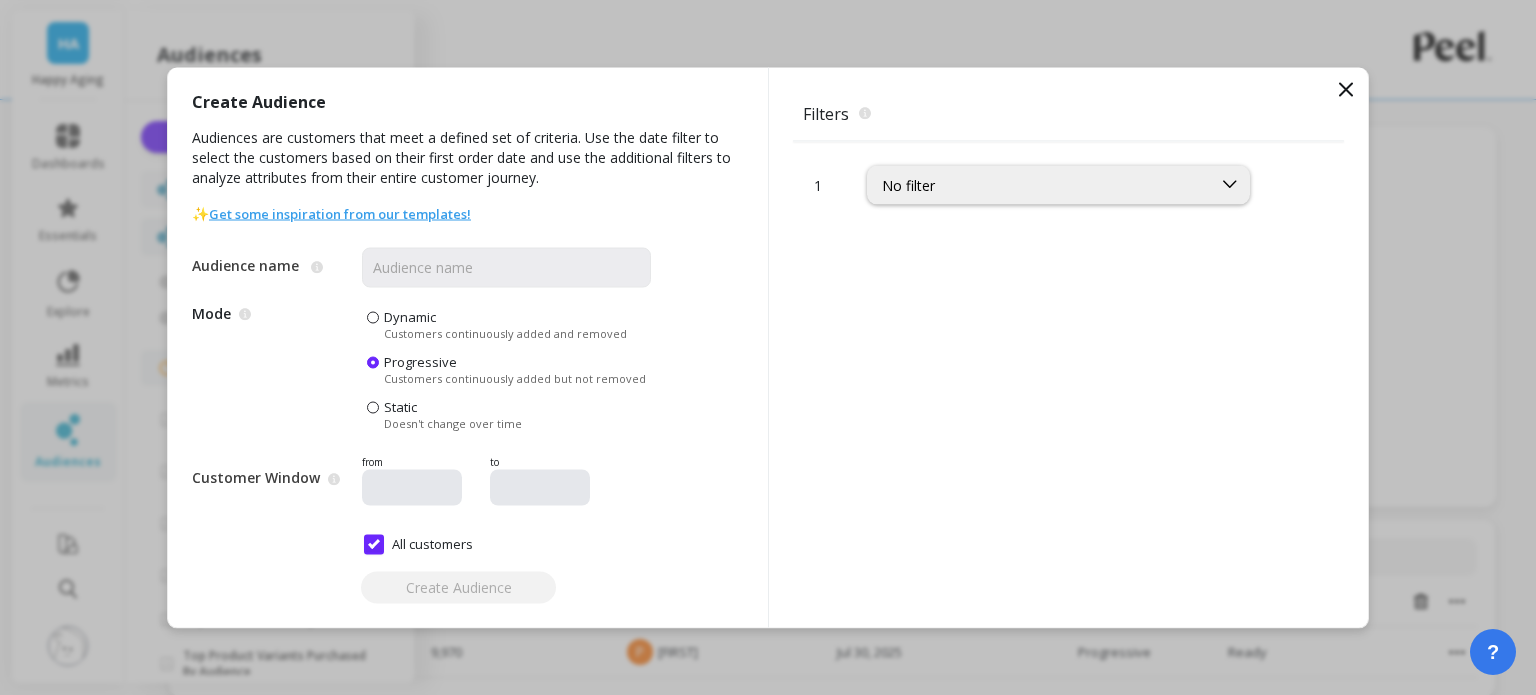 click 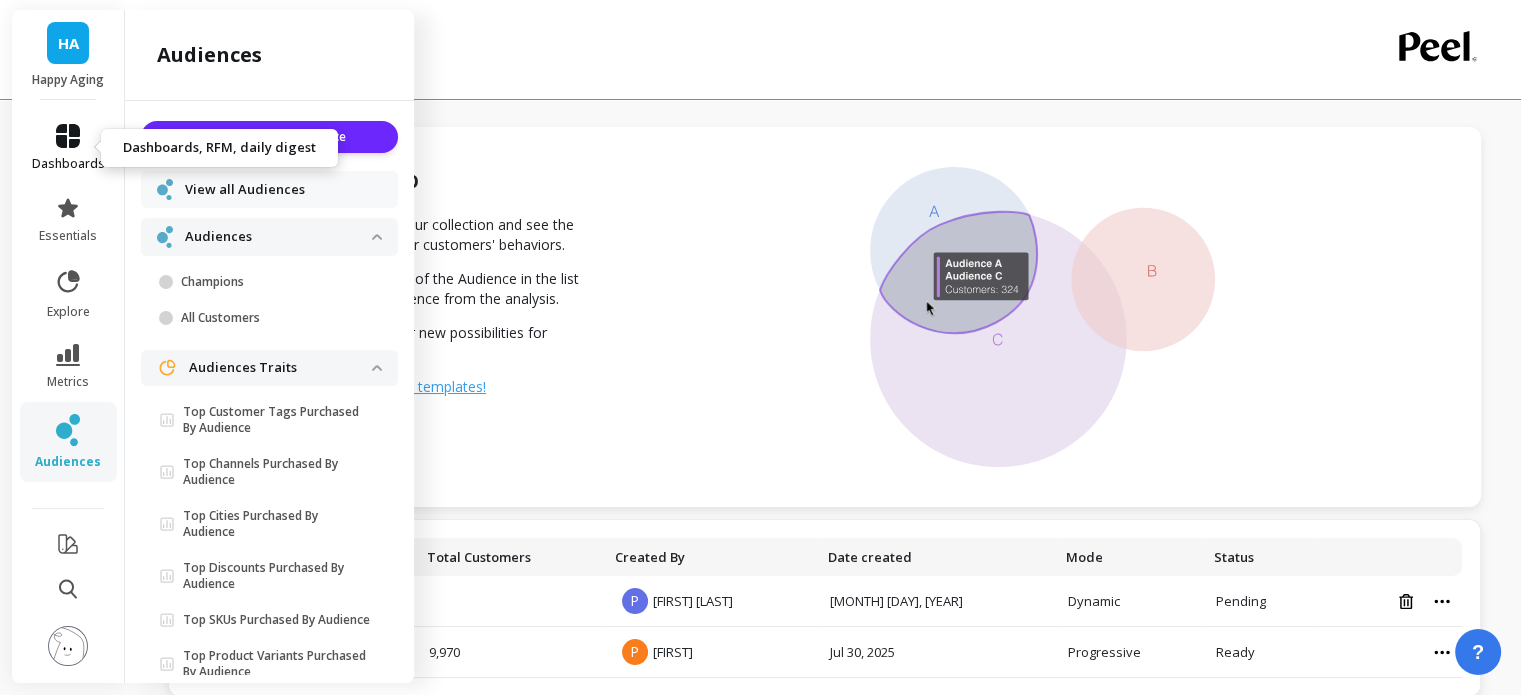 click 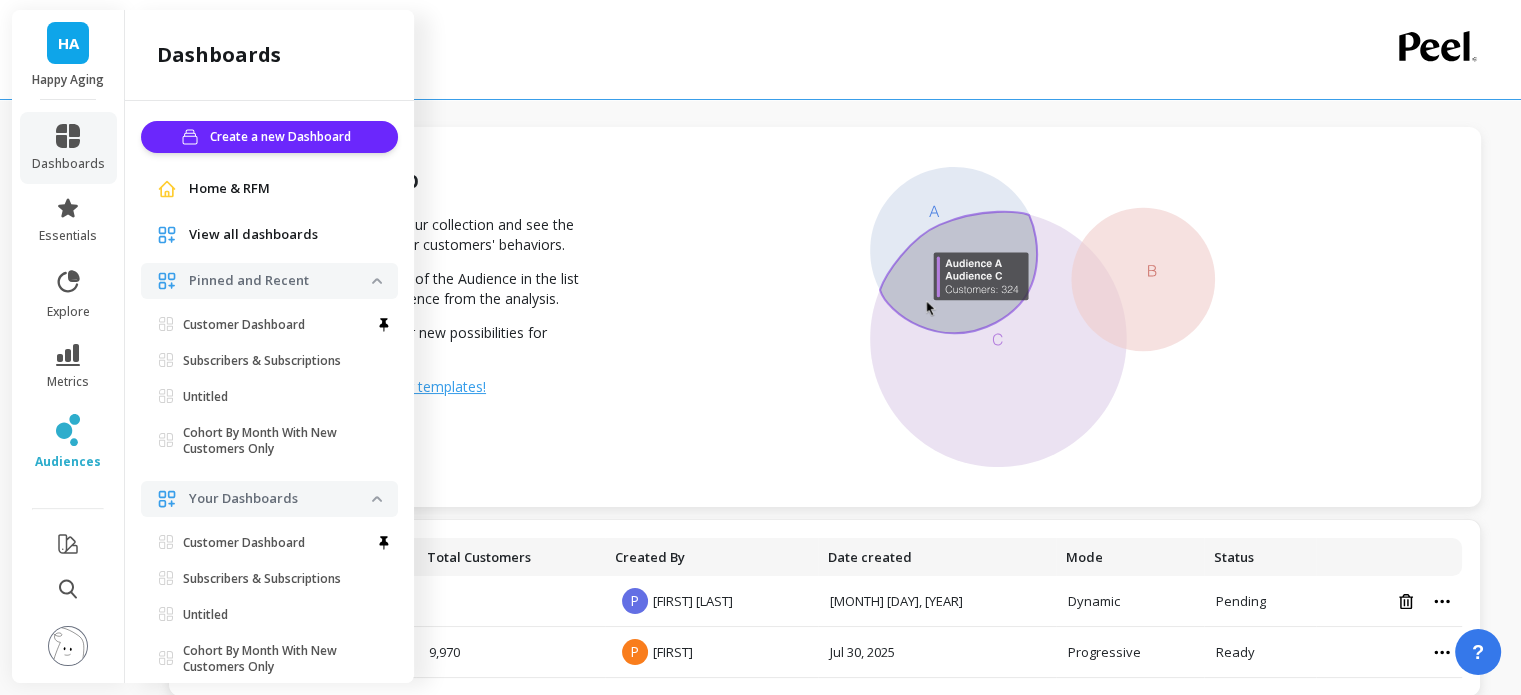 click on "View all dashboards" at bounding box center (253, 235) 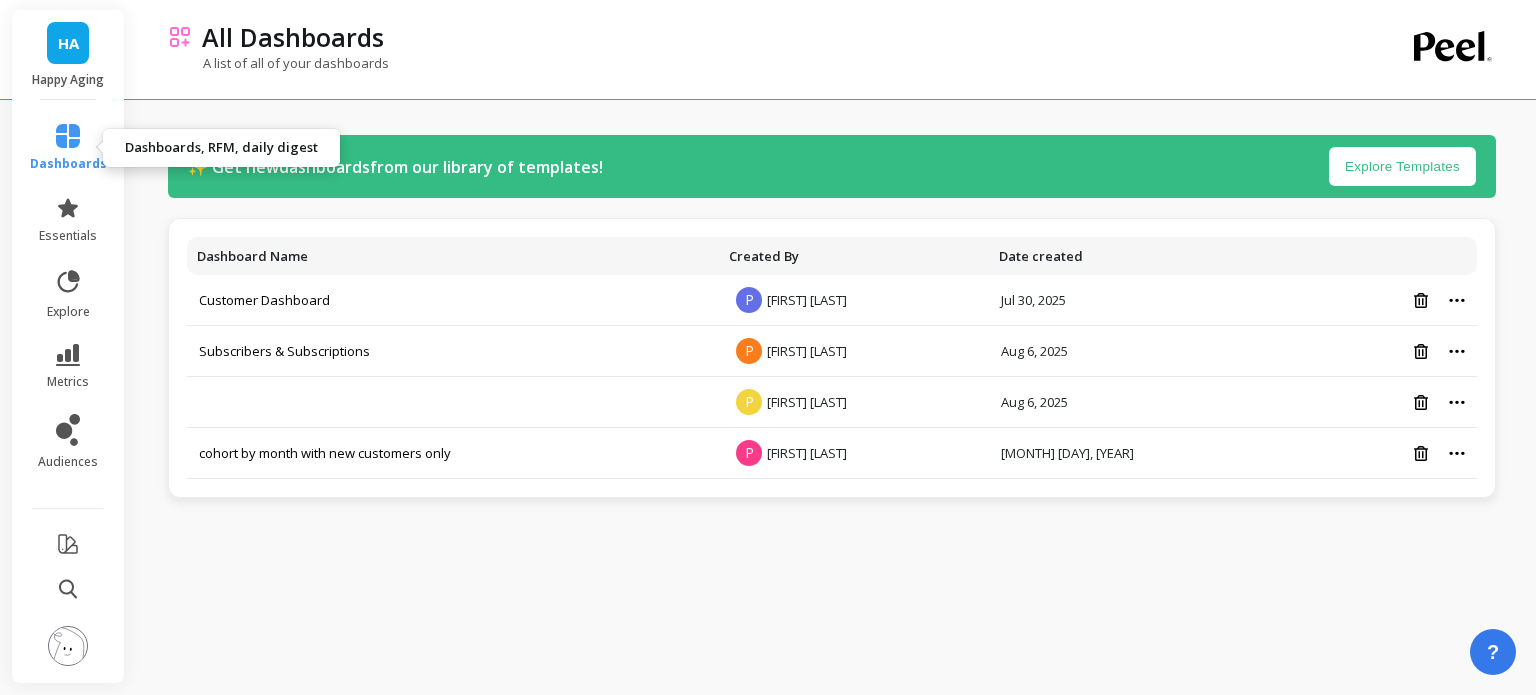 click 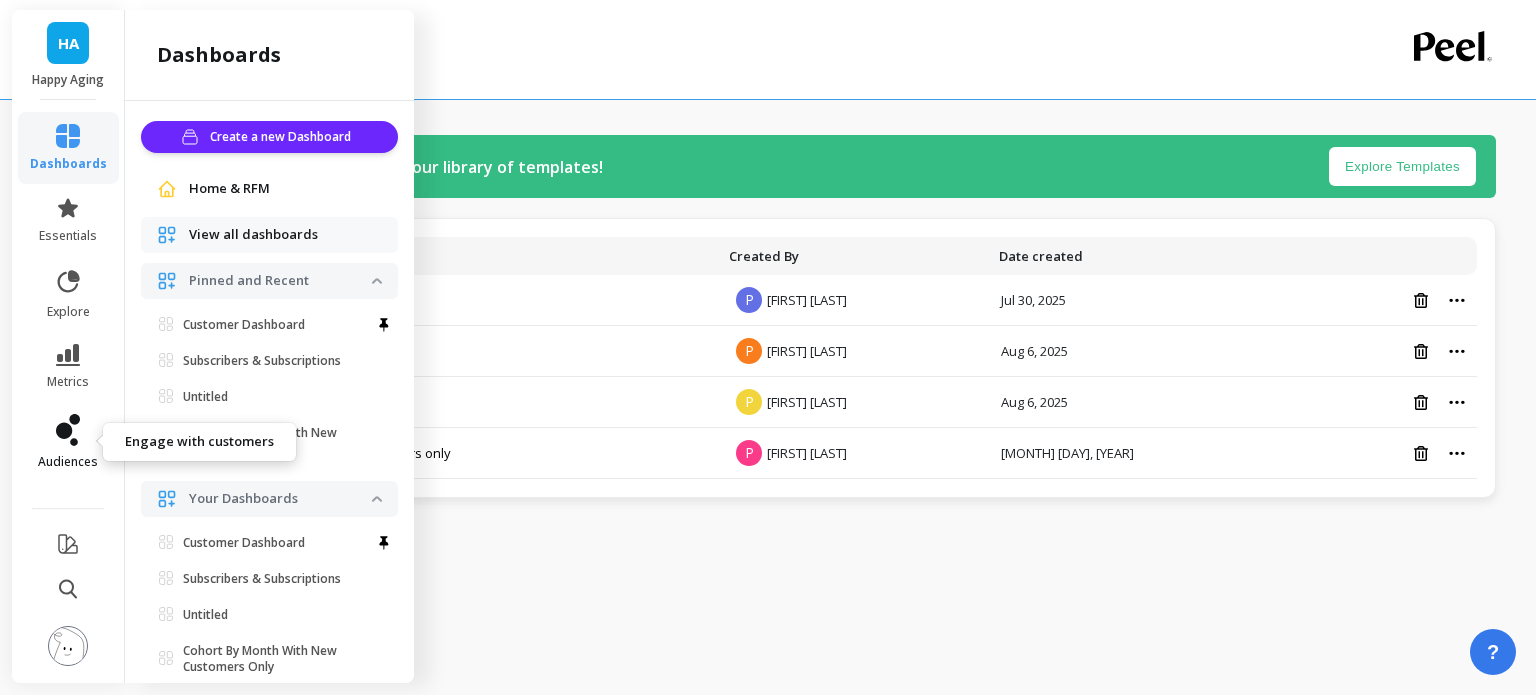 click on "audiences" at bounding box center [68, 442] 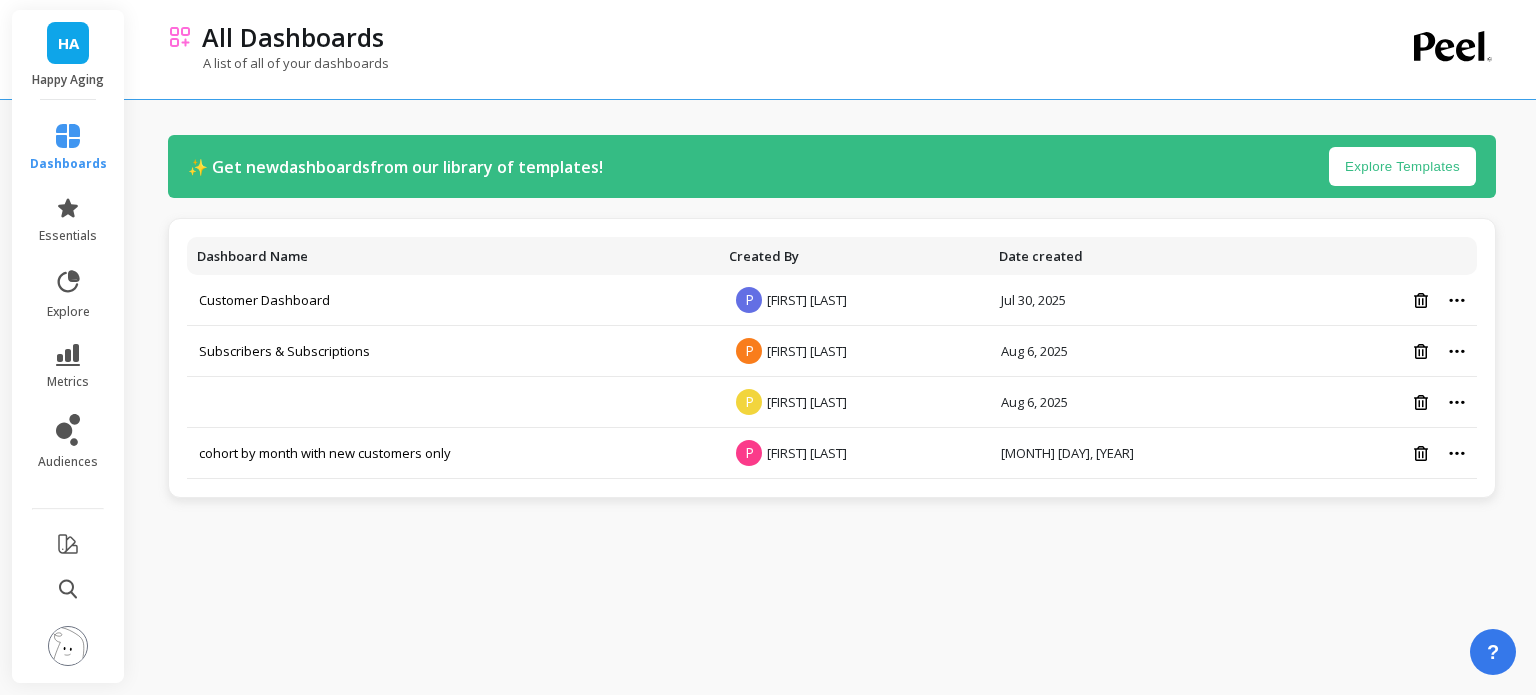 drag, startPoint x: 724, startPoint y: 663, endPoint x: 716, endPoint y: 653, distance: 12.806249 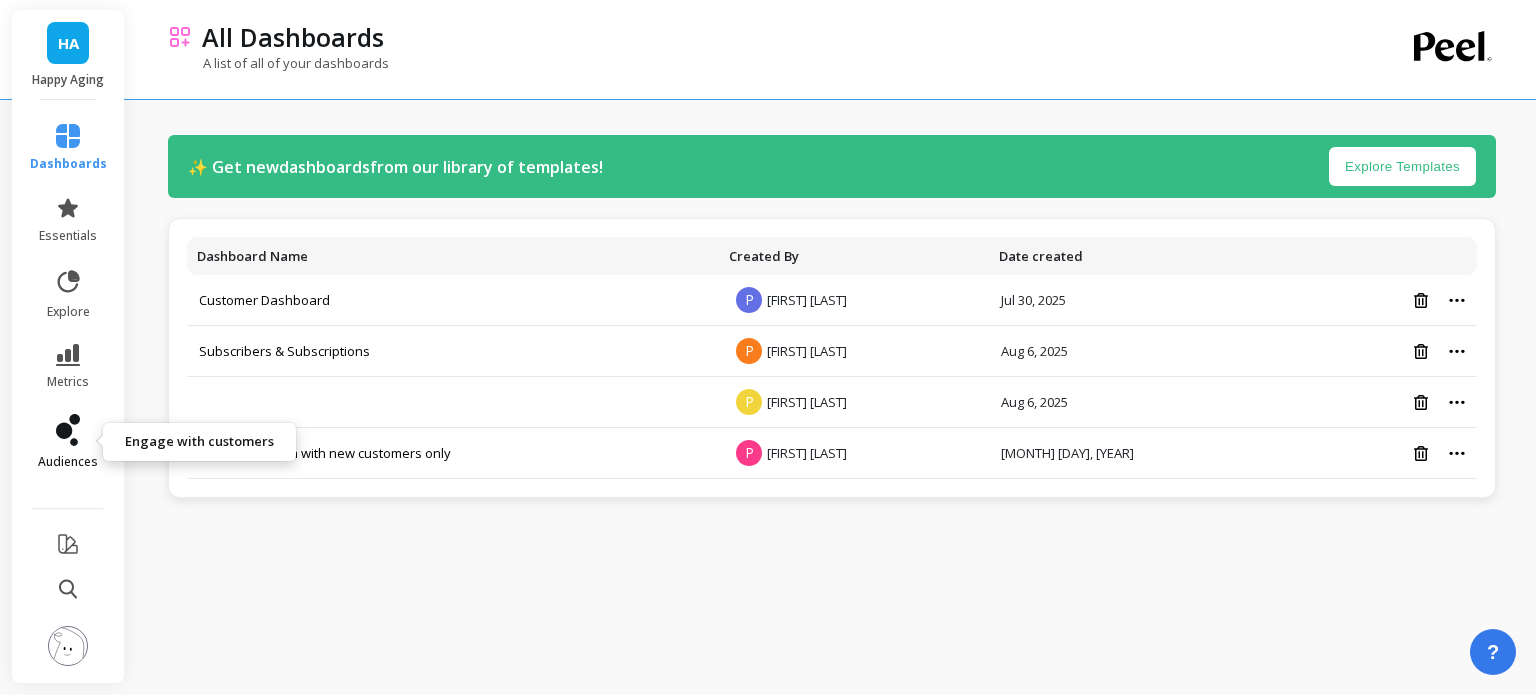 click on "audiences" at bounding box center (68, 442) 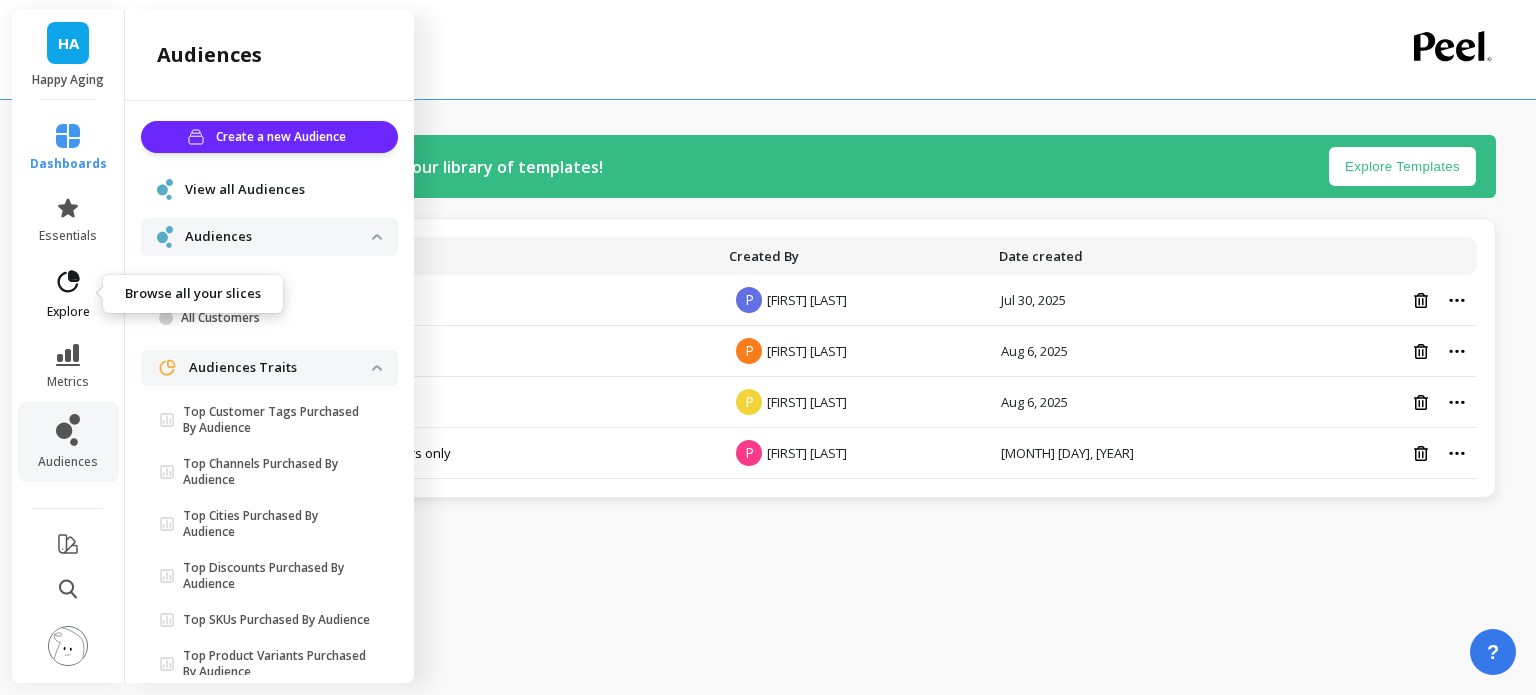 click 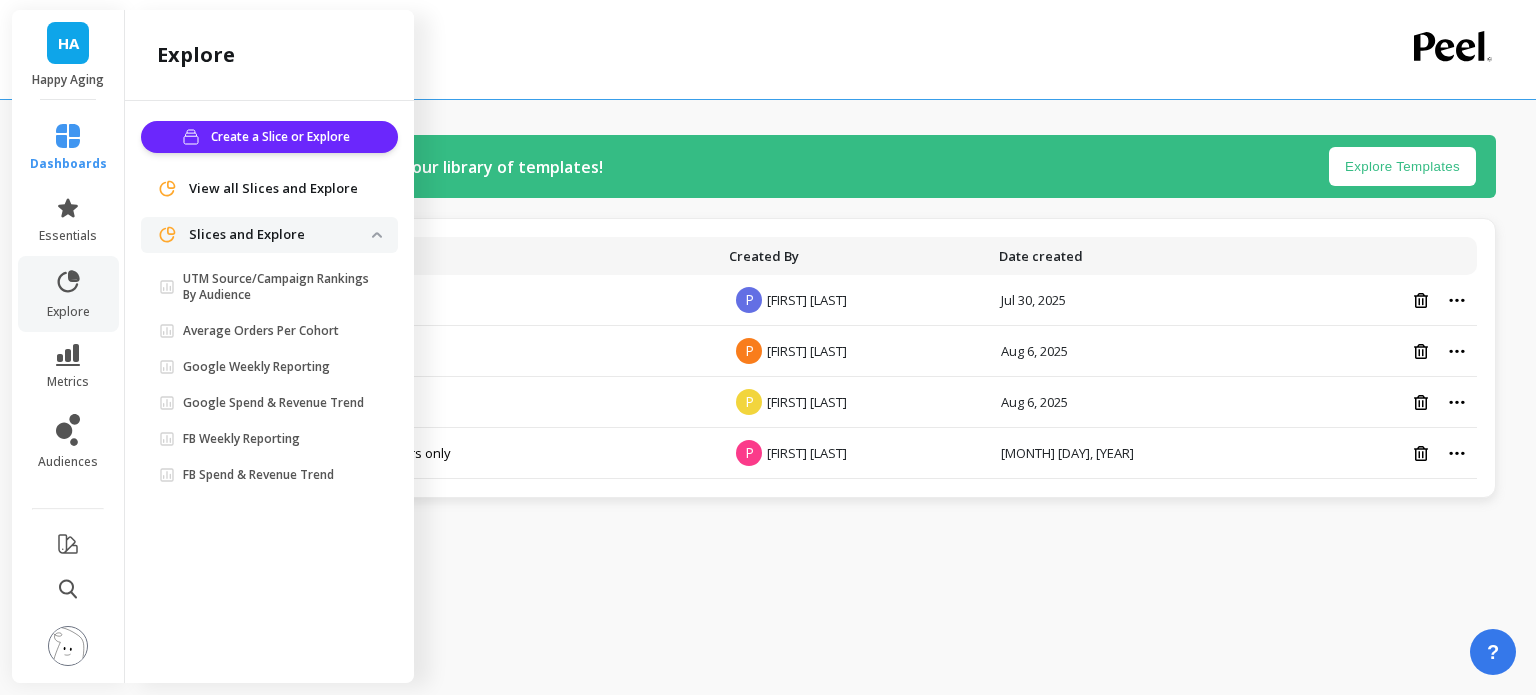 click at bounding box center [68, 646] 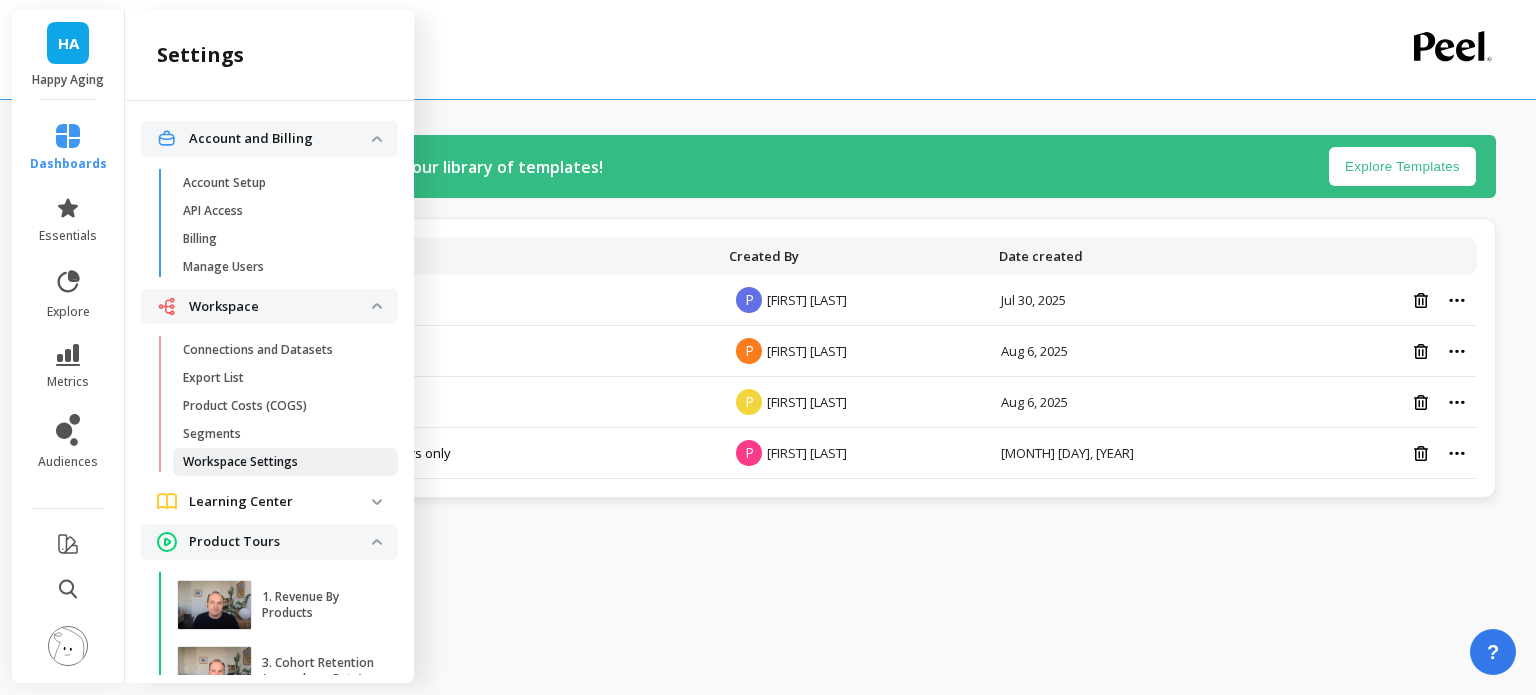 click on "Workspace Settings" at bounding box center (240, 462) 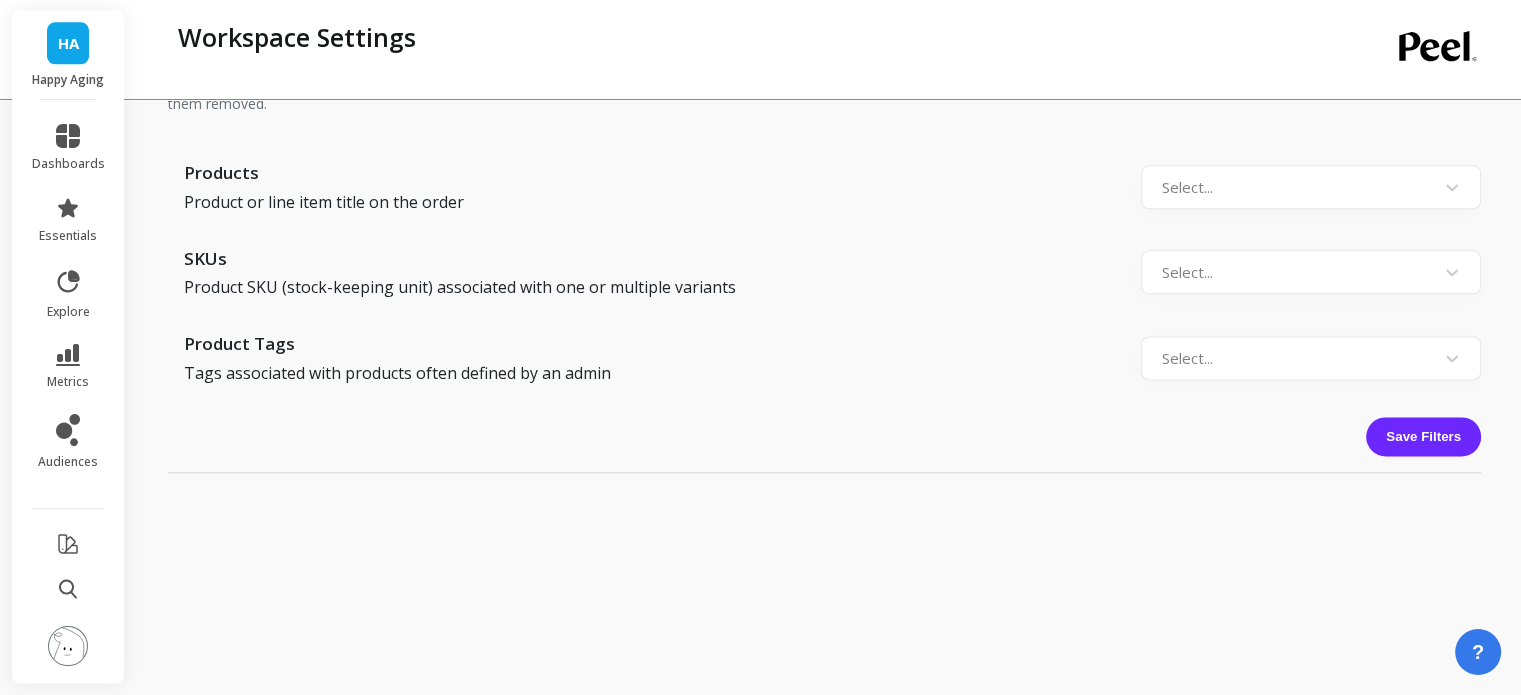 scroll, scrollTop: 2540, scrollLeft: 0, axis: vertical 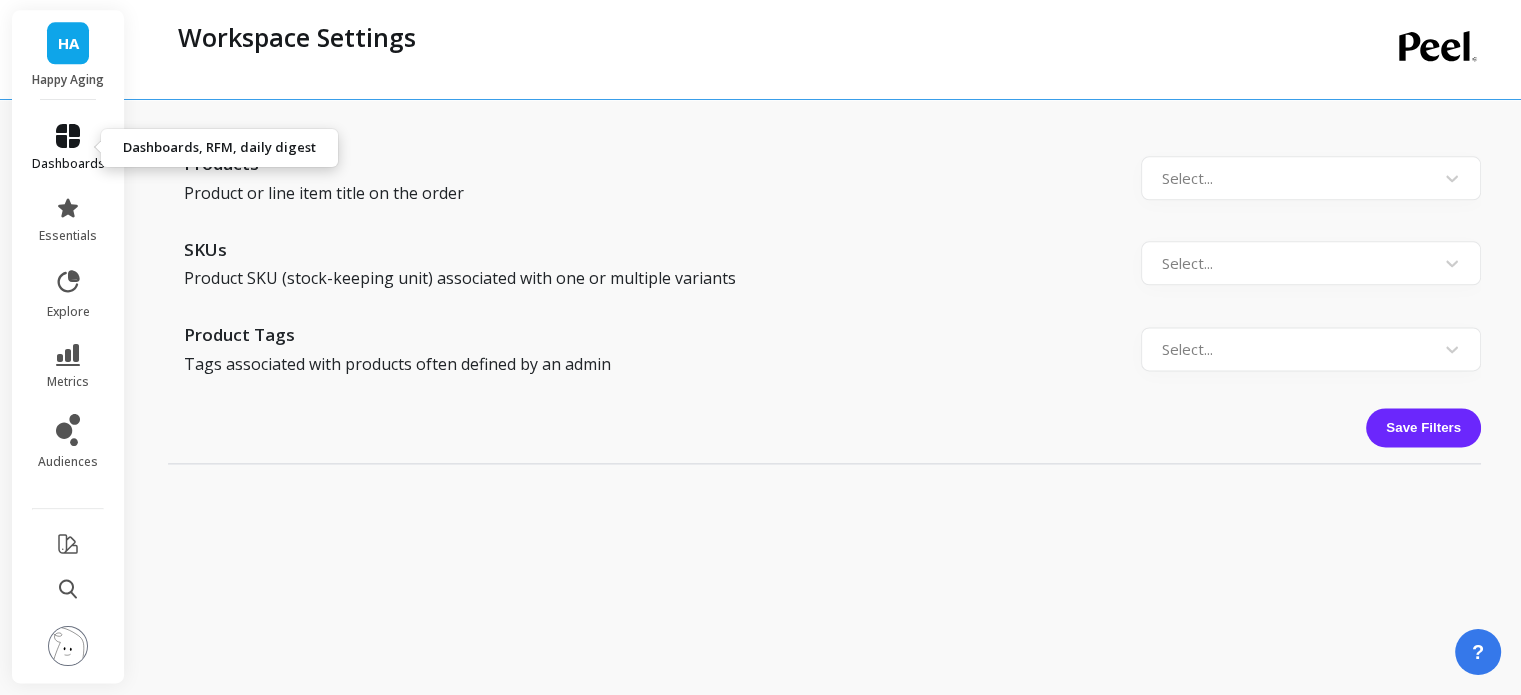click 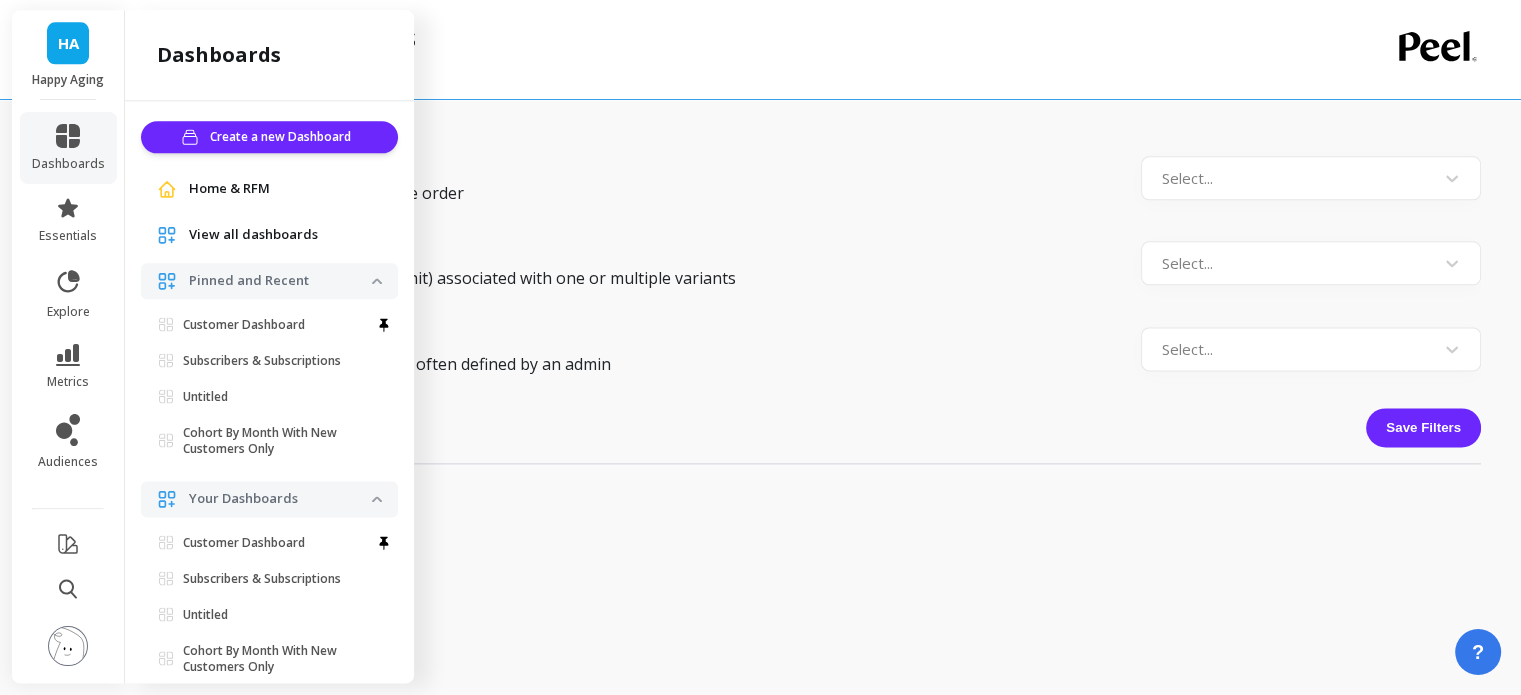 scroll, scrollTop: 128, scrollLeft: 0, axis: vertical 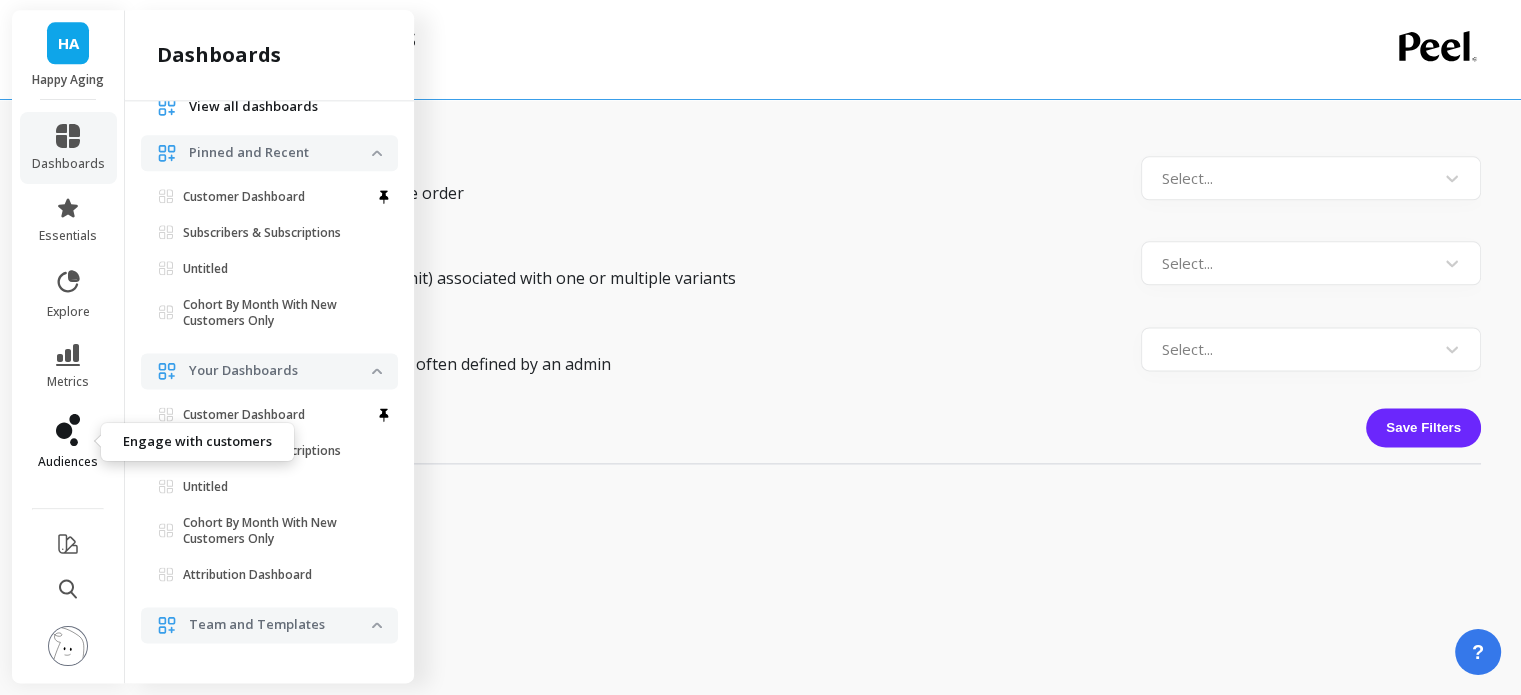 click 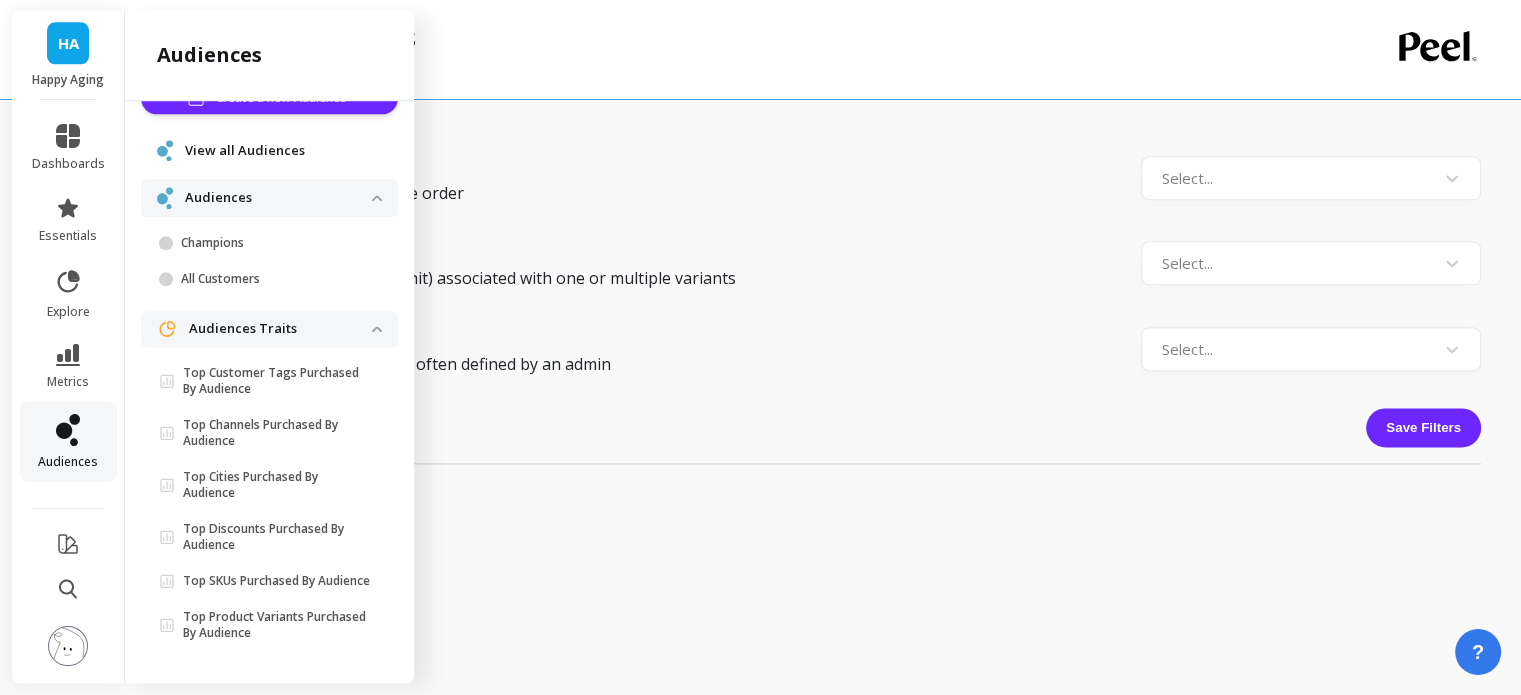 scroll, scrollTop: 0, scrollLeft: 0, axis: both 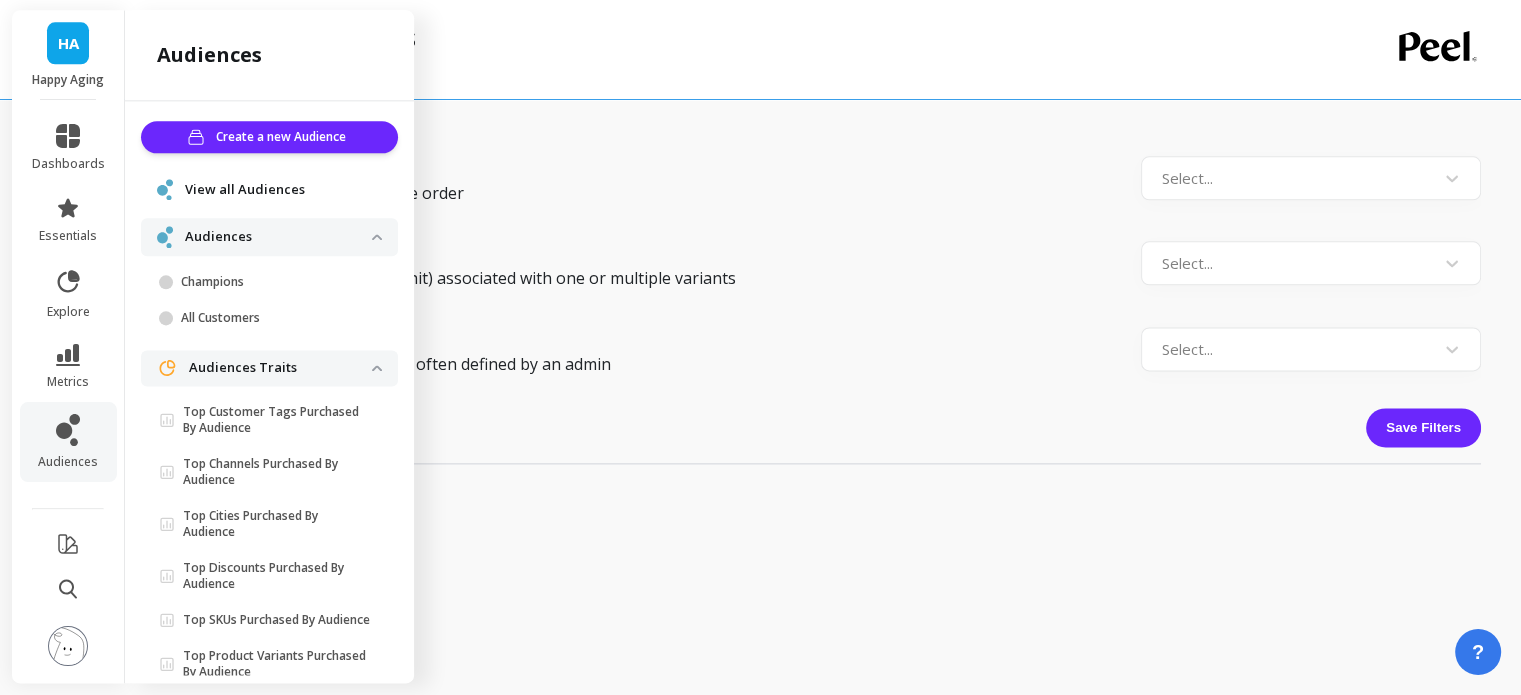 click on "View all Audiences" at bounding box center (245, 190) 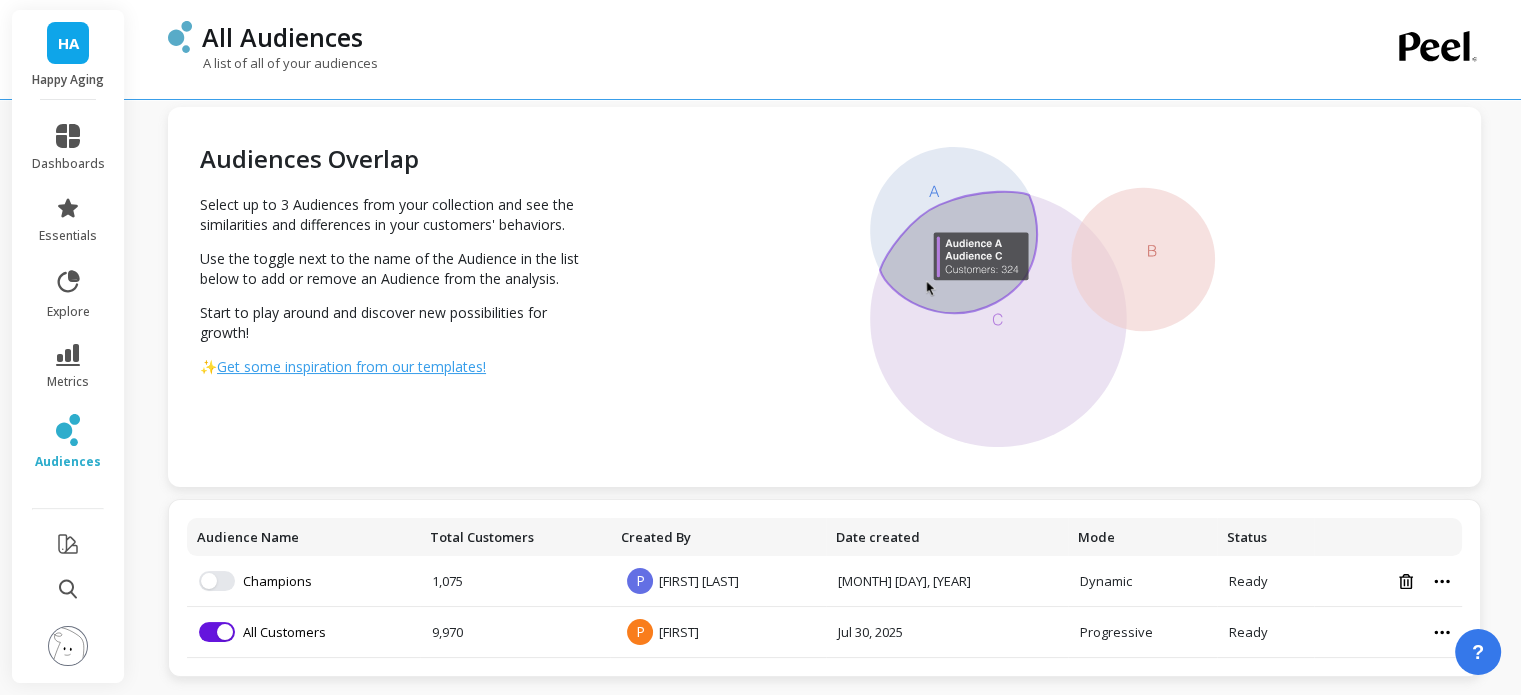 scroll, scrollTop: 26, scrollLeft: 0, axis: vertical 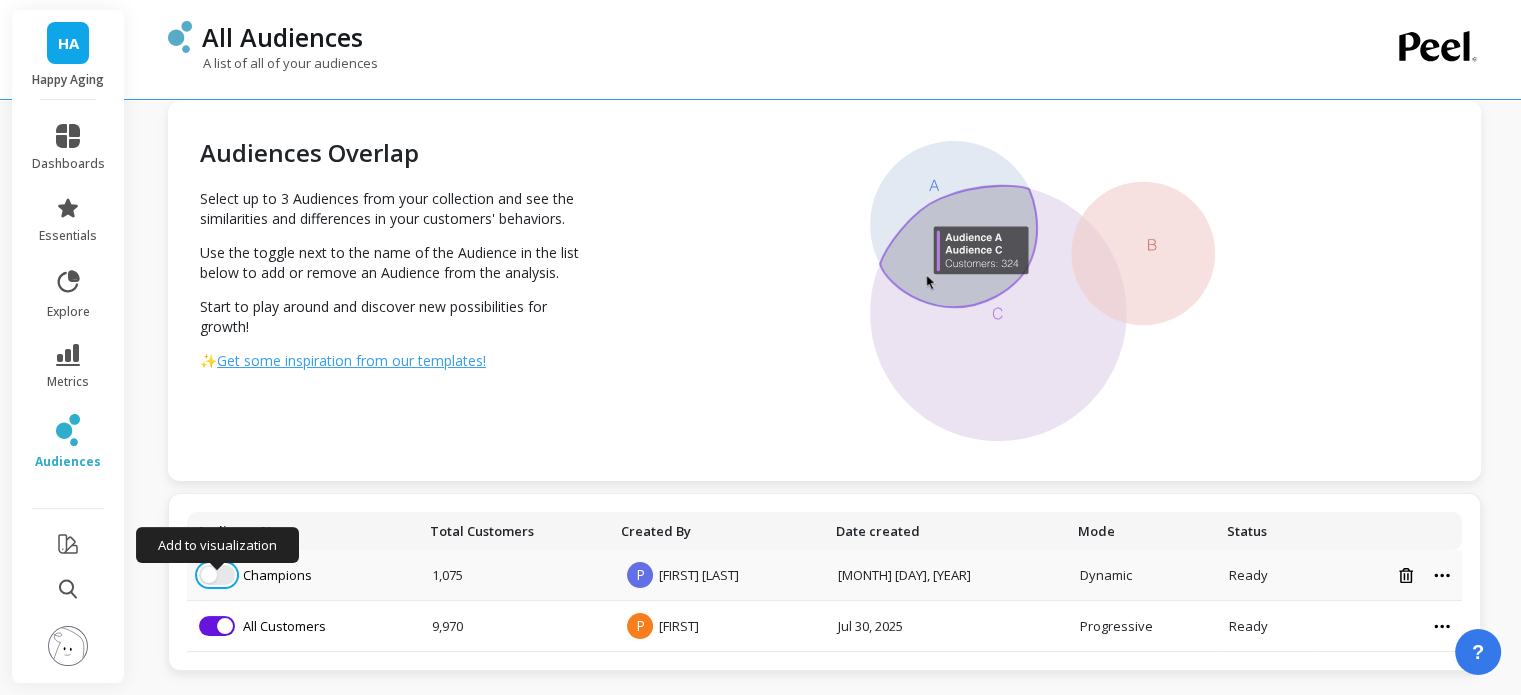 click at bounding box center (217, 575) 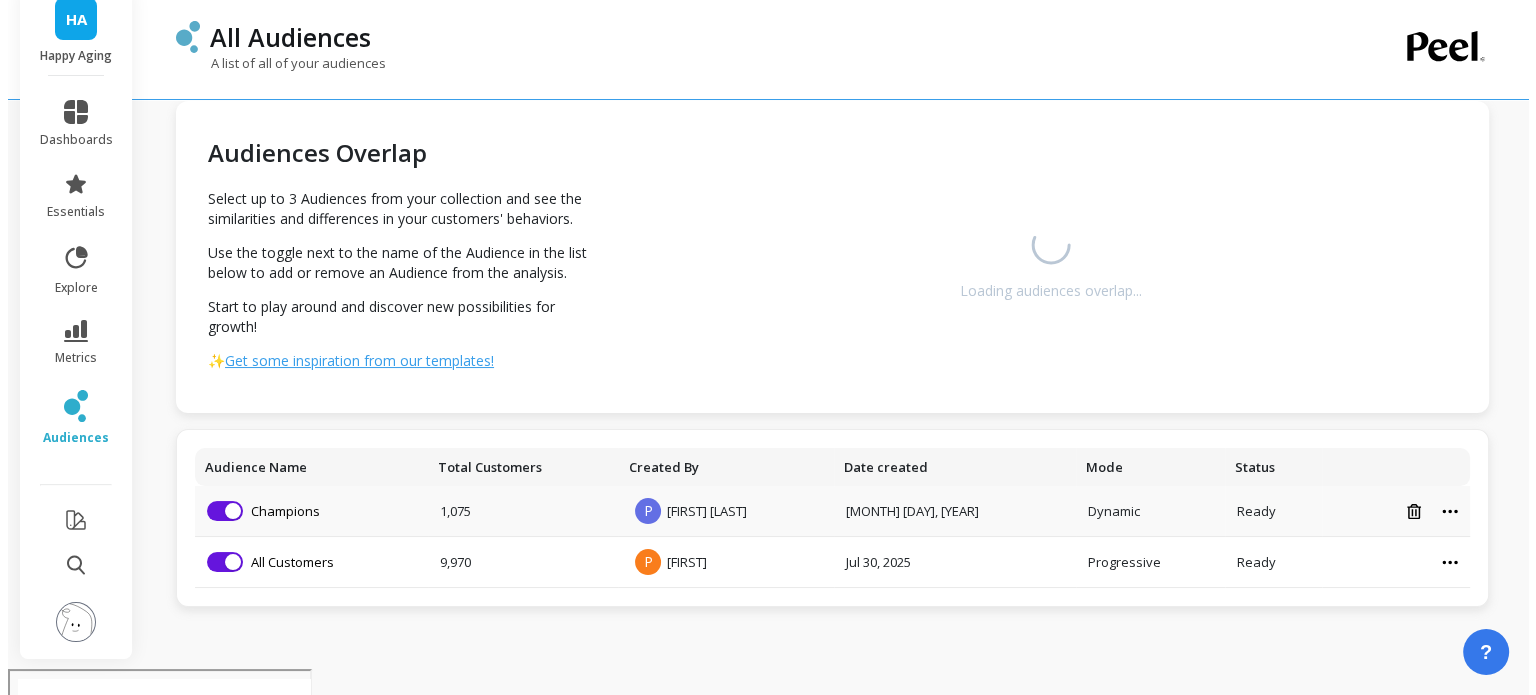 scroll, scrollTop: 0, scrollLeft: 0, axis: both 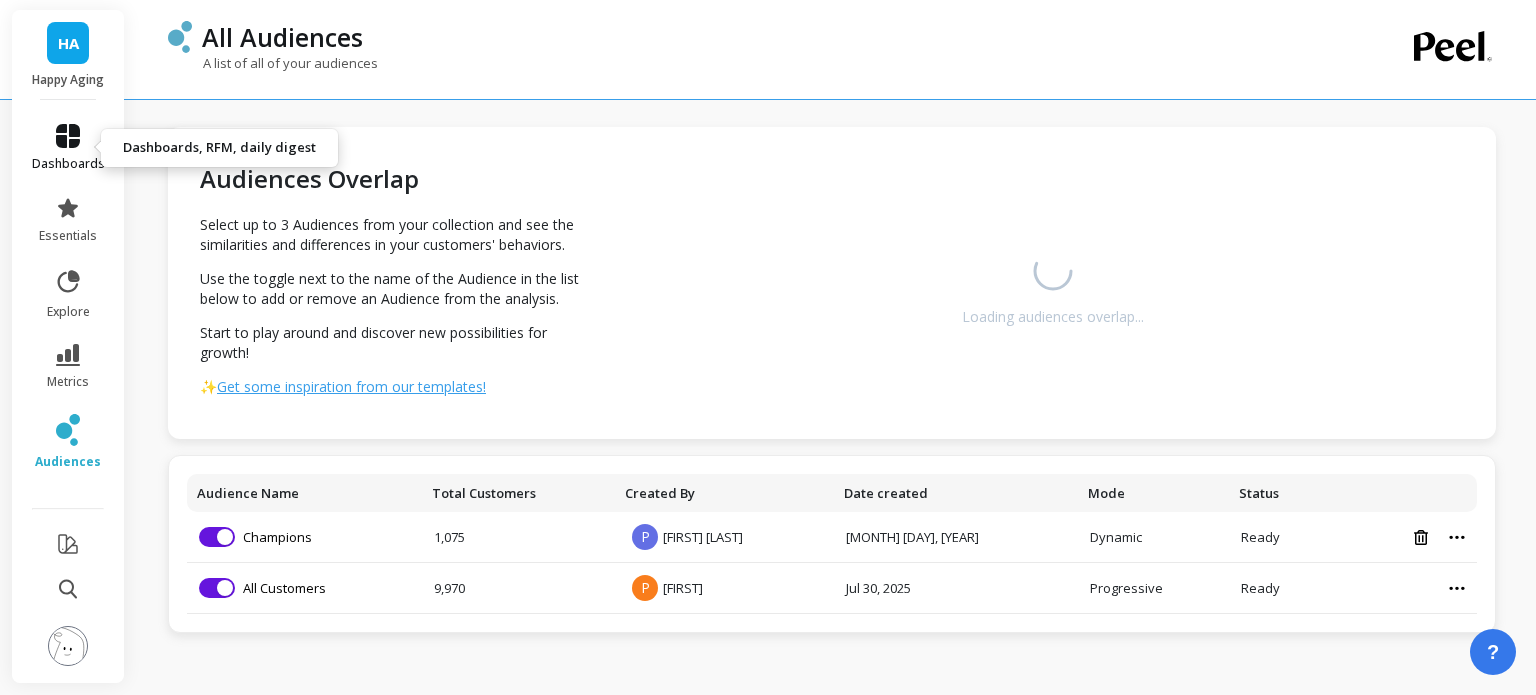 click on "dashboards" at bounding box center (68, 148) 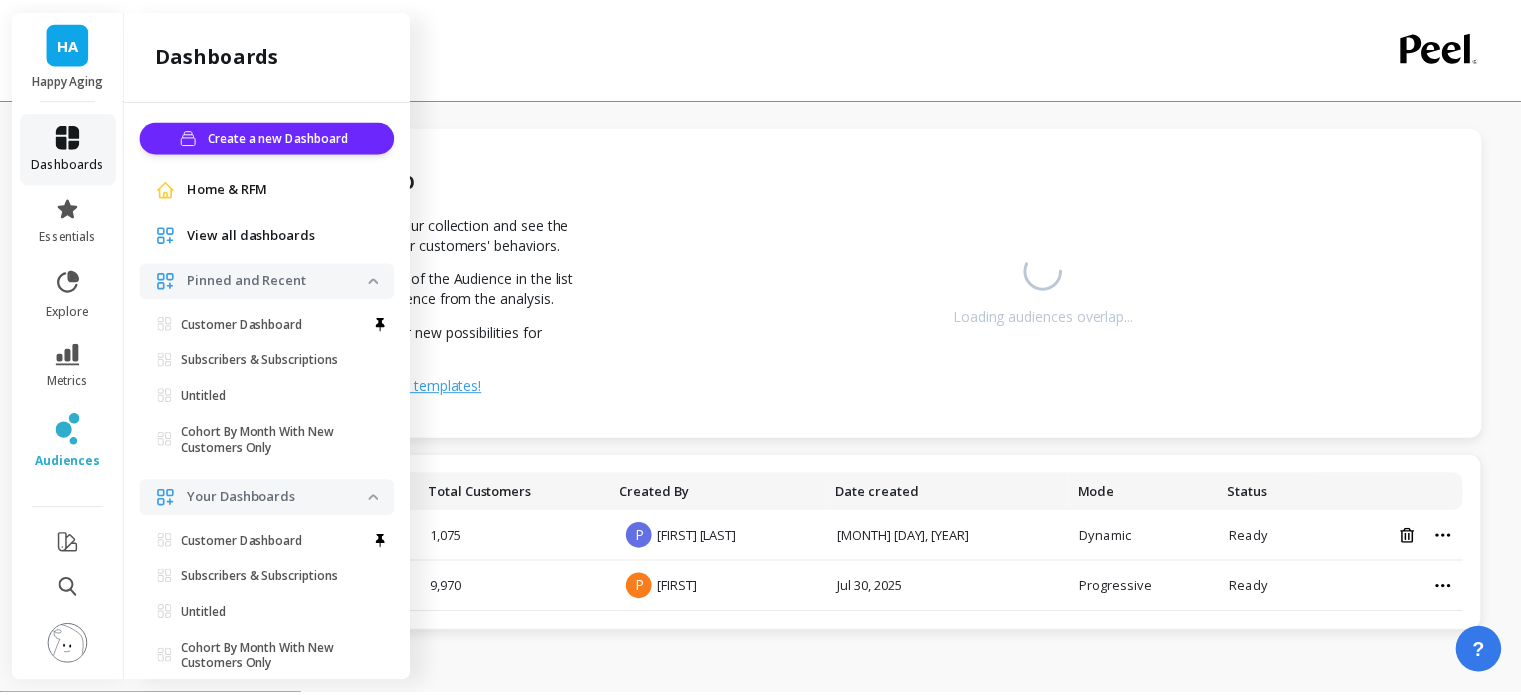 scroll, scrollTop: 128, scrollLeft: 0, axis: vertical 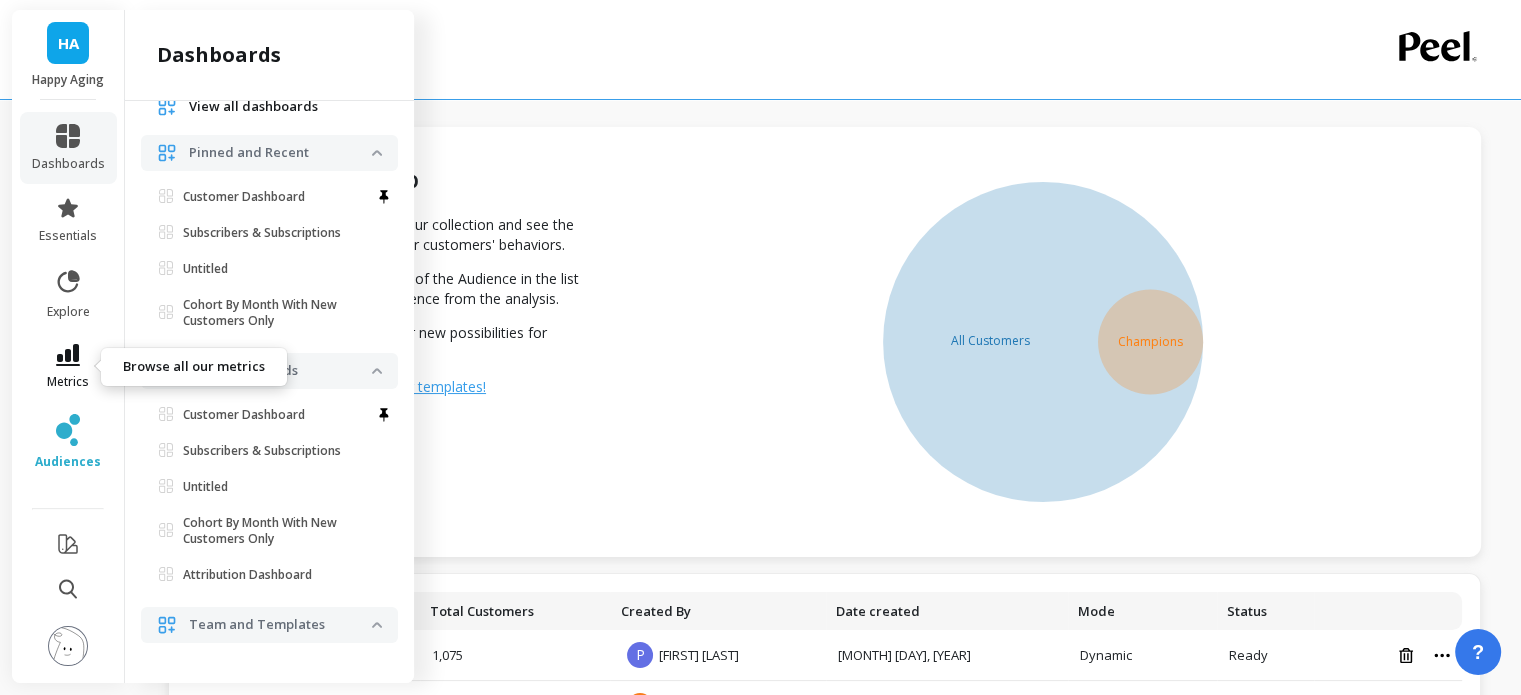 click on "metrics" at bounding box center (68, 367) 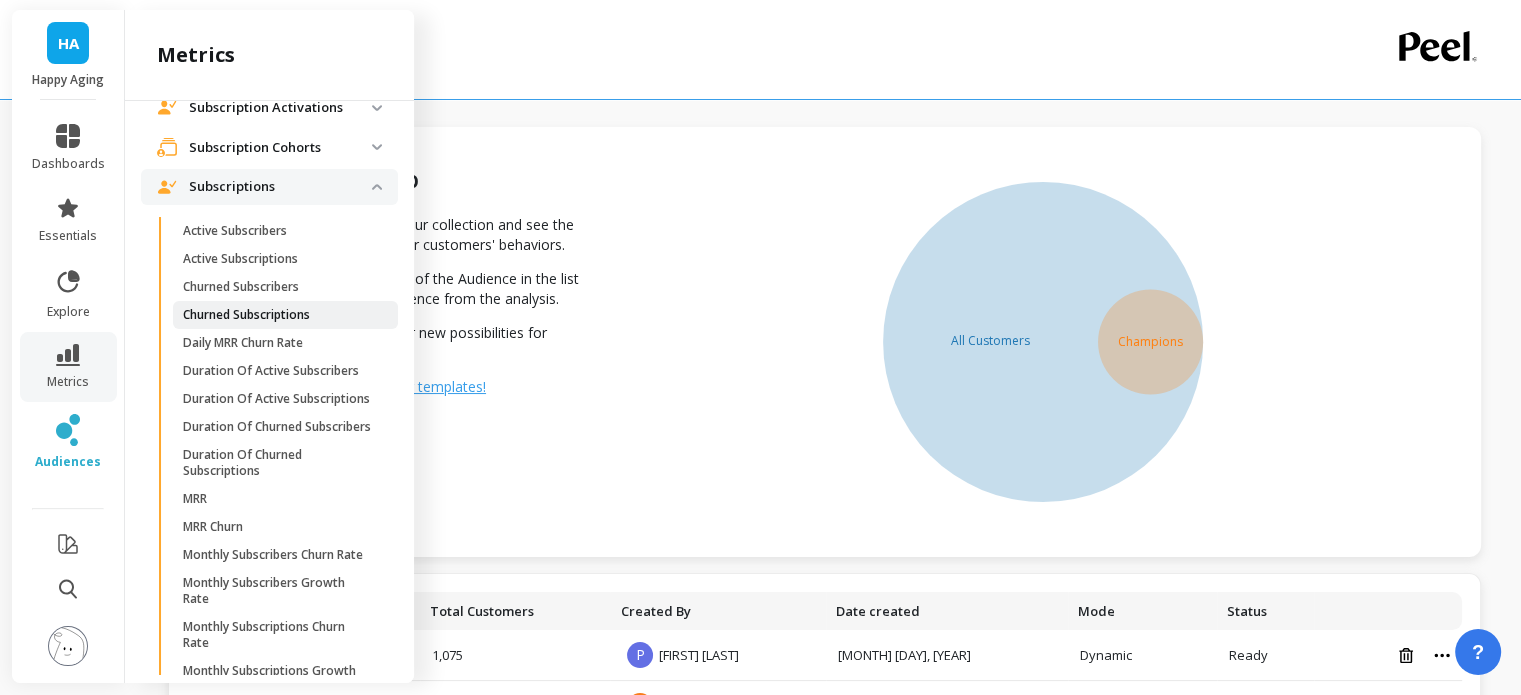 scroll, scrollTop: 3711, scrollLeft: 0, axis: vertical 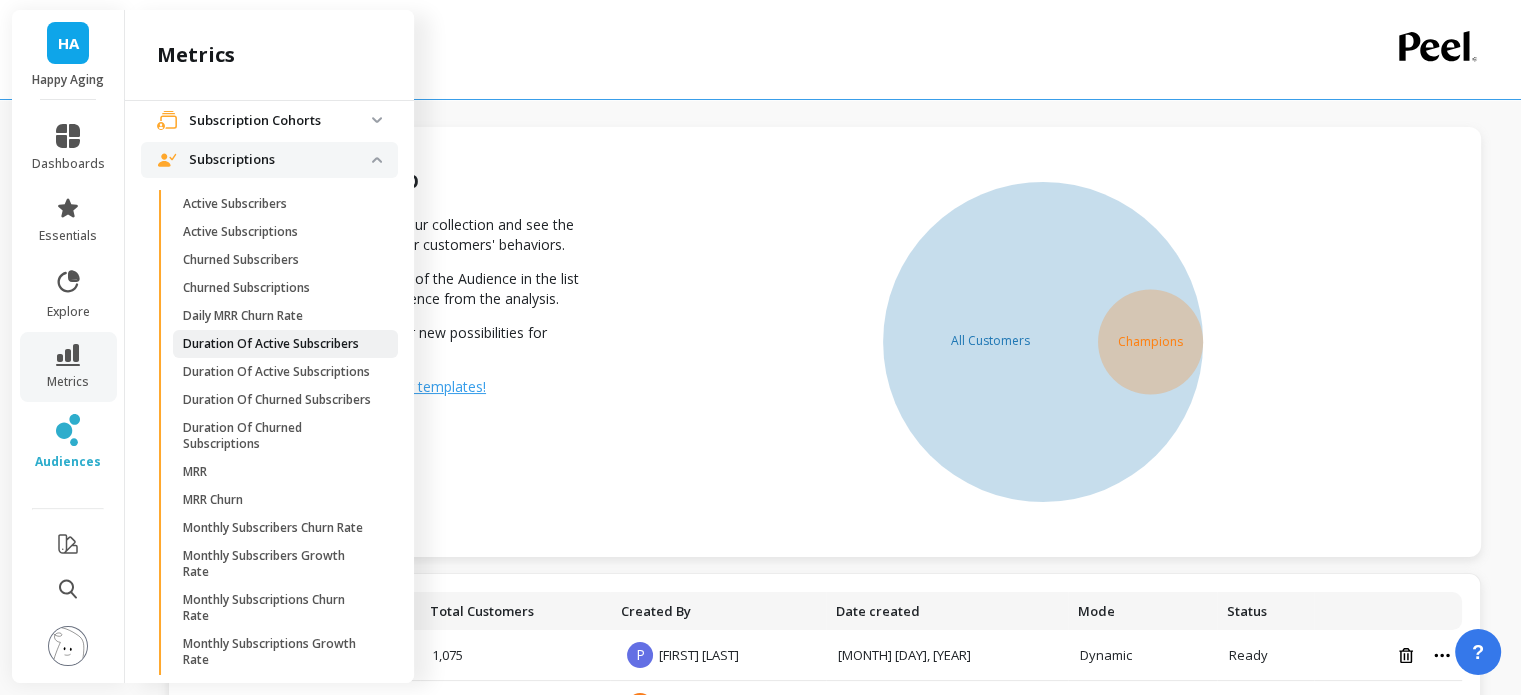 click on "Duration Of Active Subscribers" at bounding box center (271, 344) 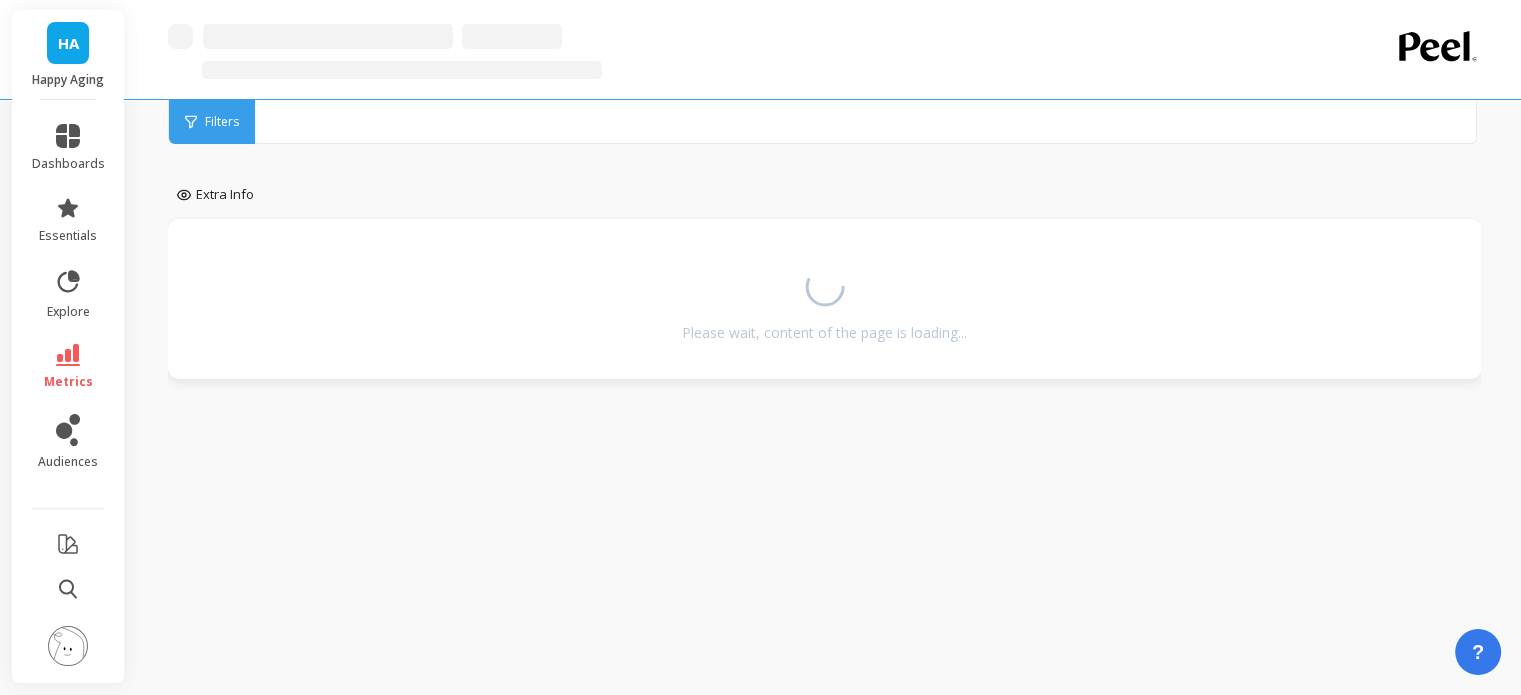 scroll, scrollTop: 0, scrollLeft: 0, axis: both 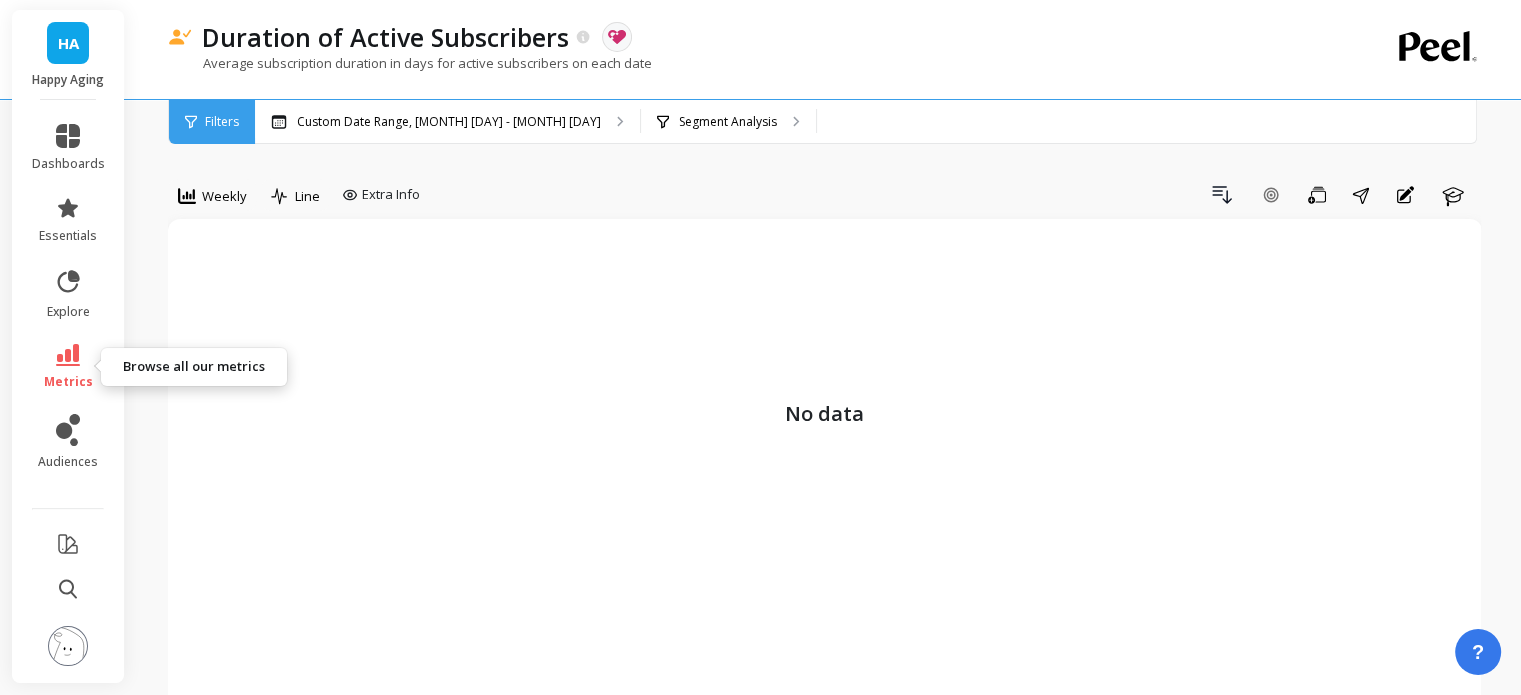 click 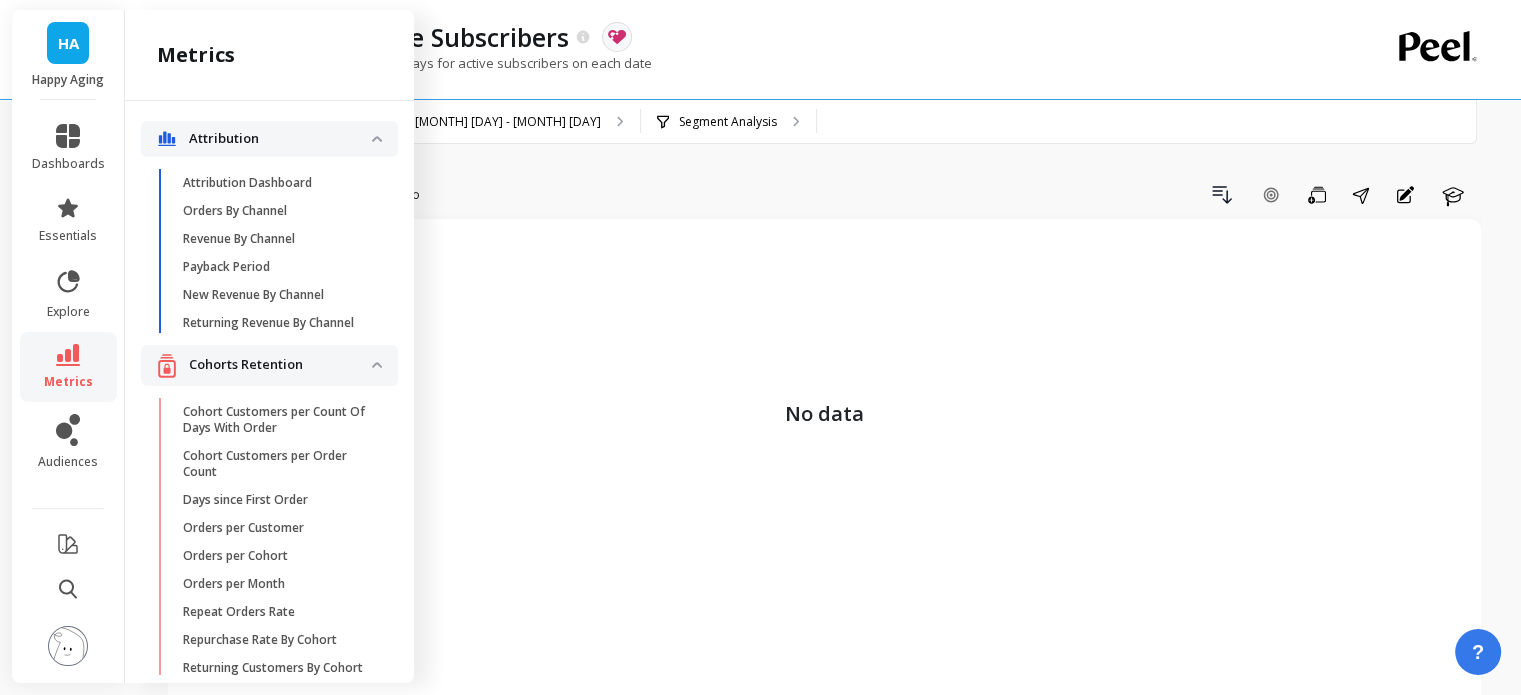 click 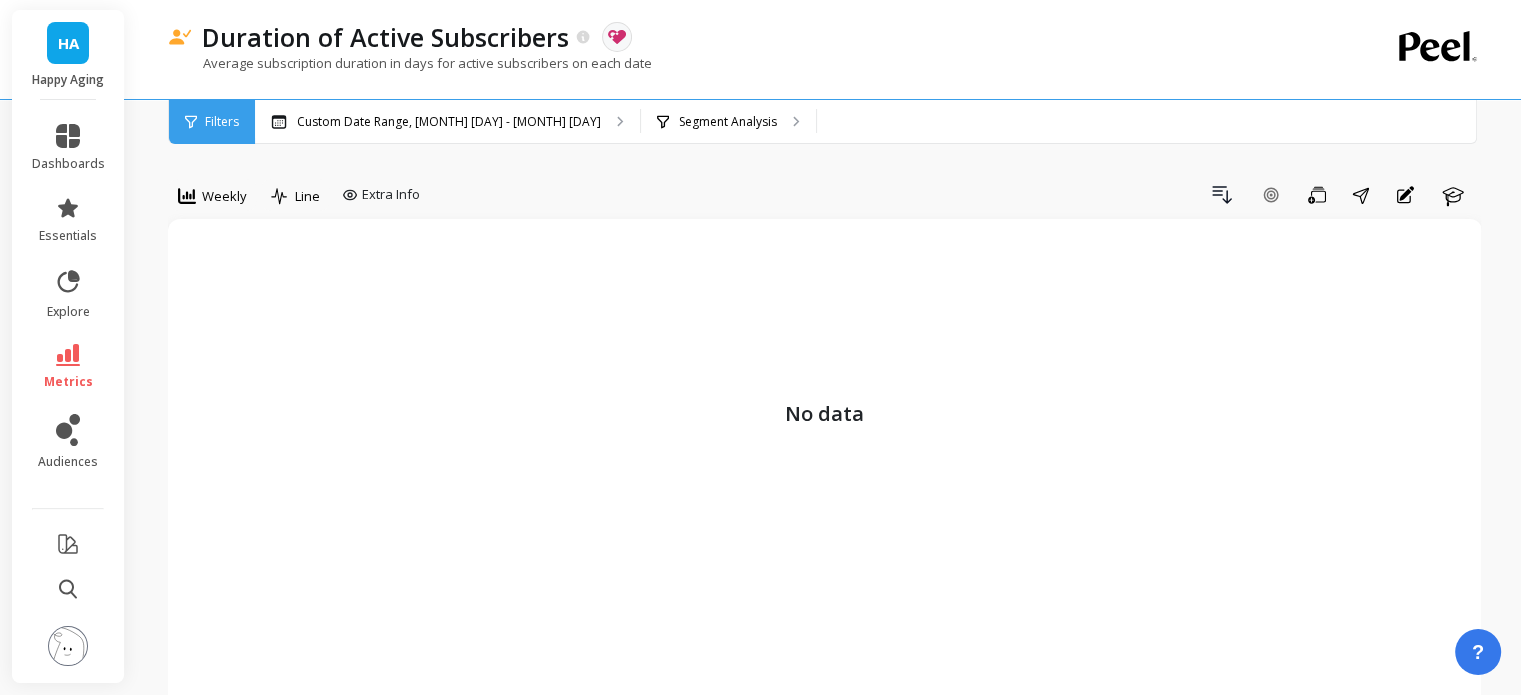 click 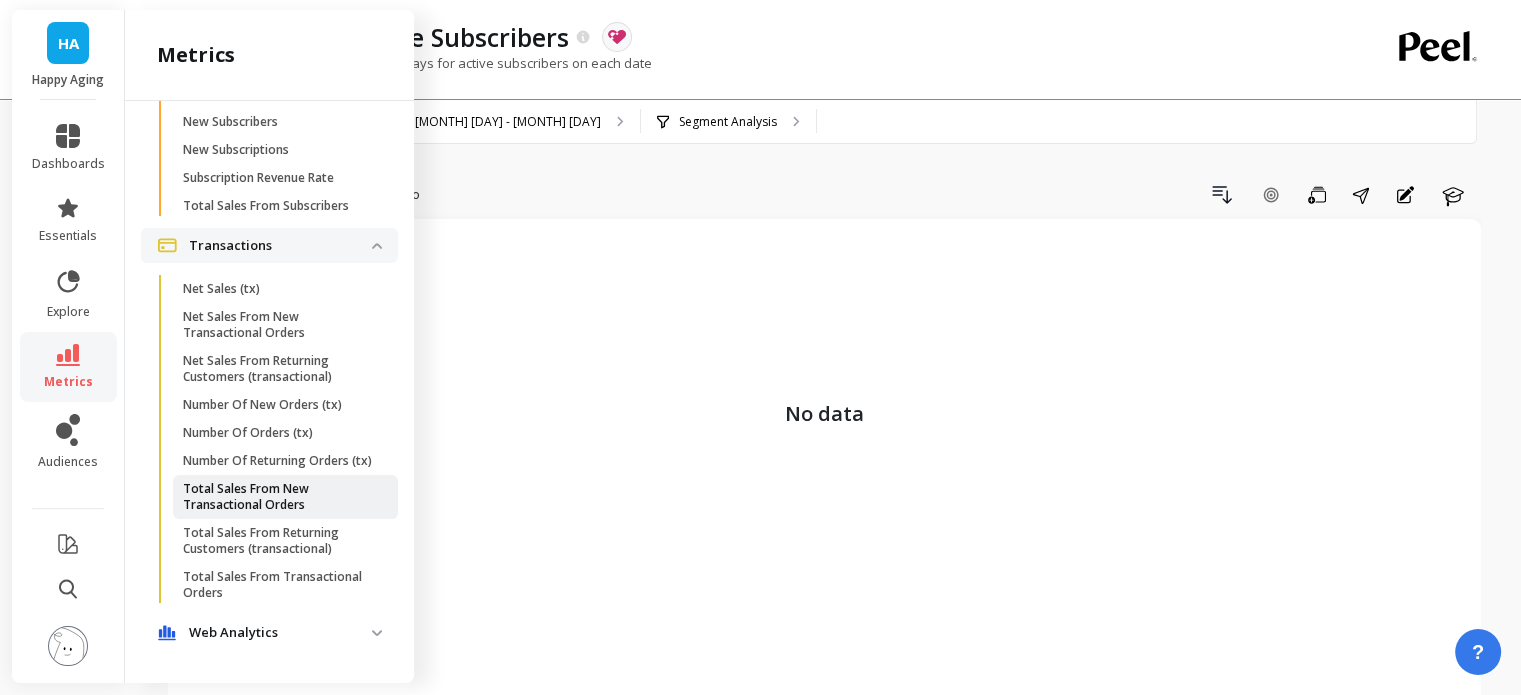 scroll, scrollTop: 4596, scrollLeft: 0, axis: vertical 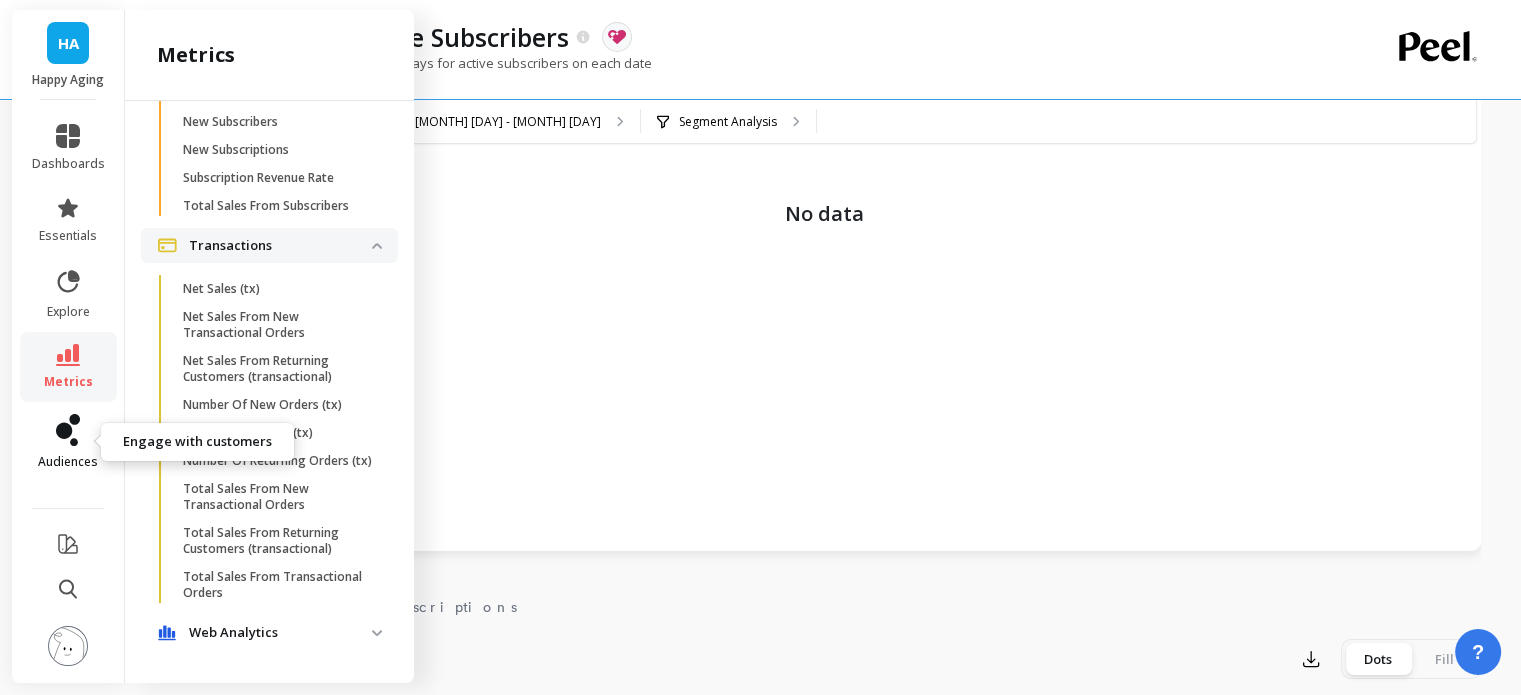 click 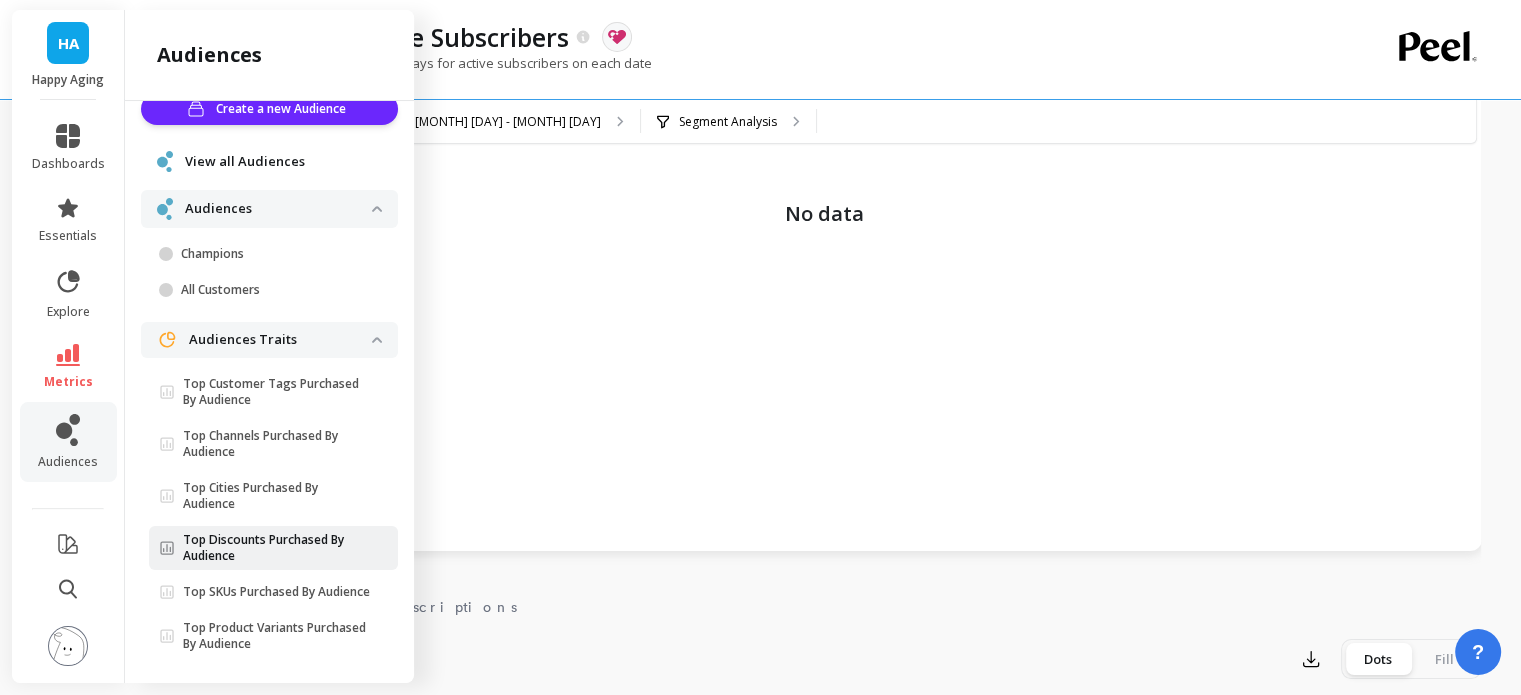 scroll, scrollTop: 54, scrollLeft: 0, axis: vertical 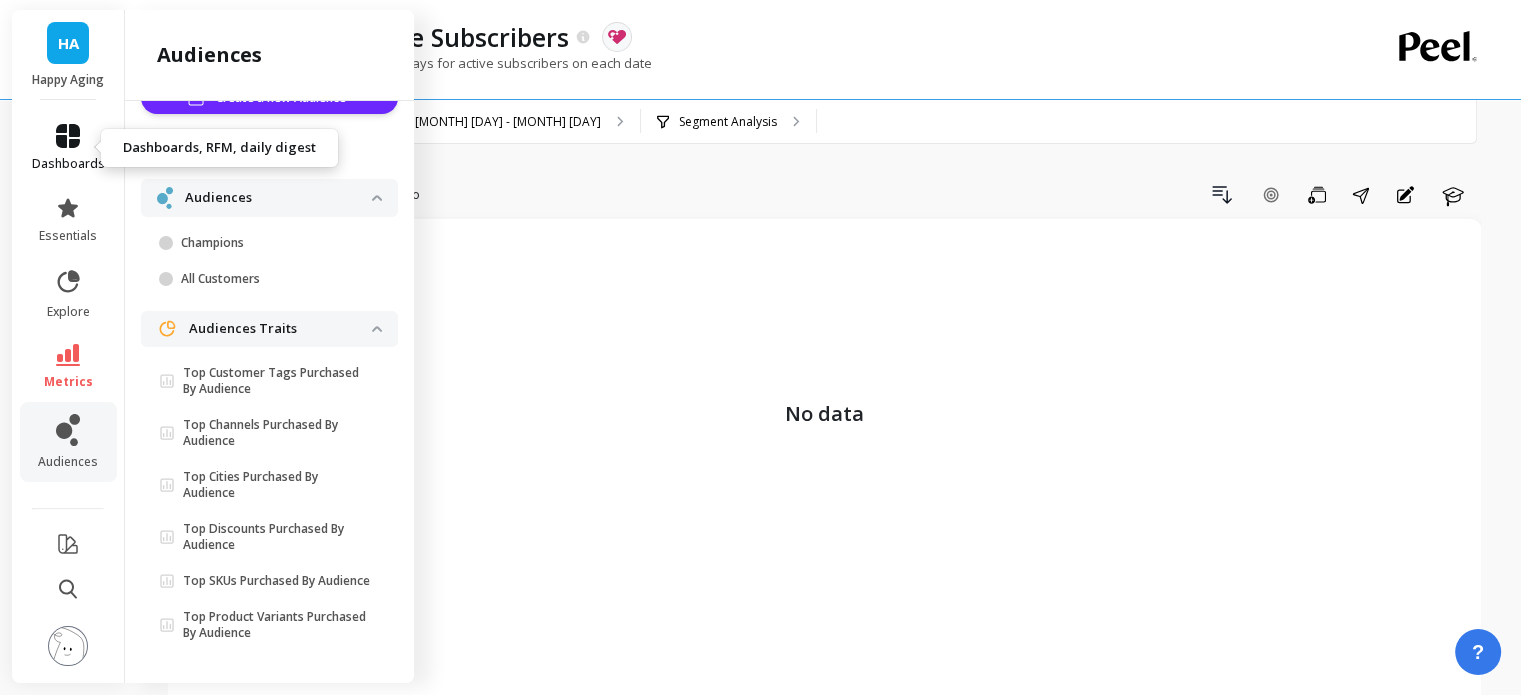 click 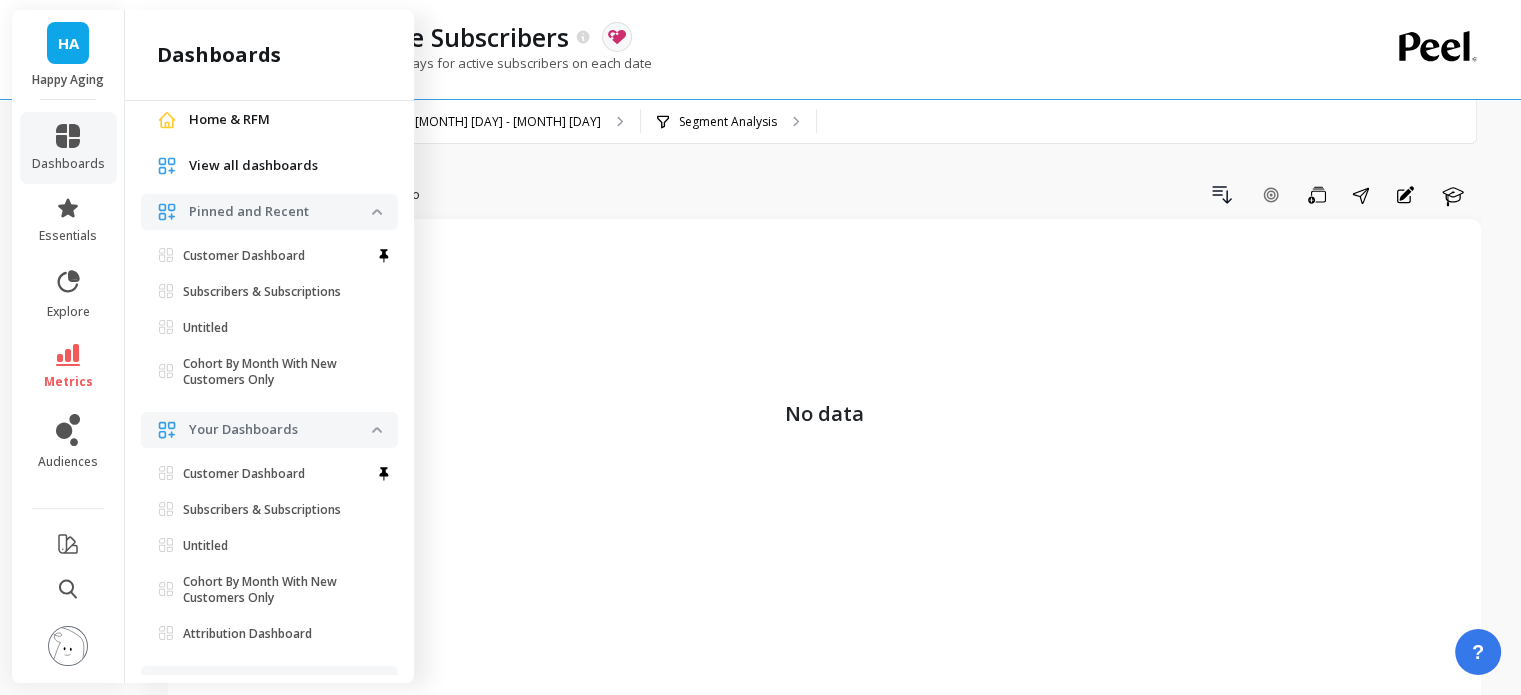 scroll, scrollTop: 0, scrollLeft: 0, axis: both 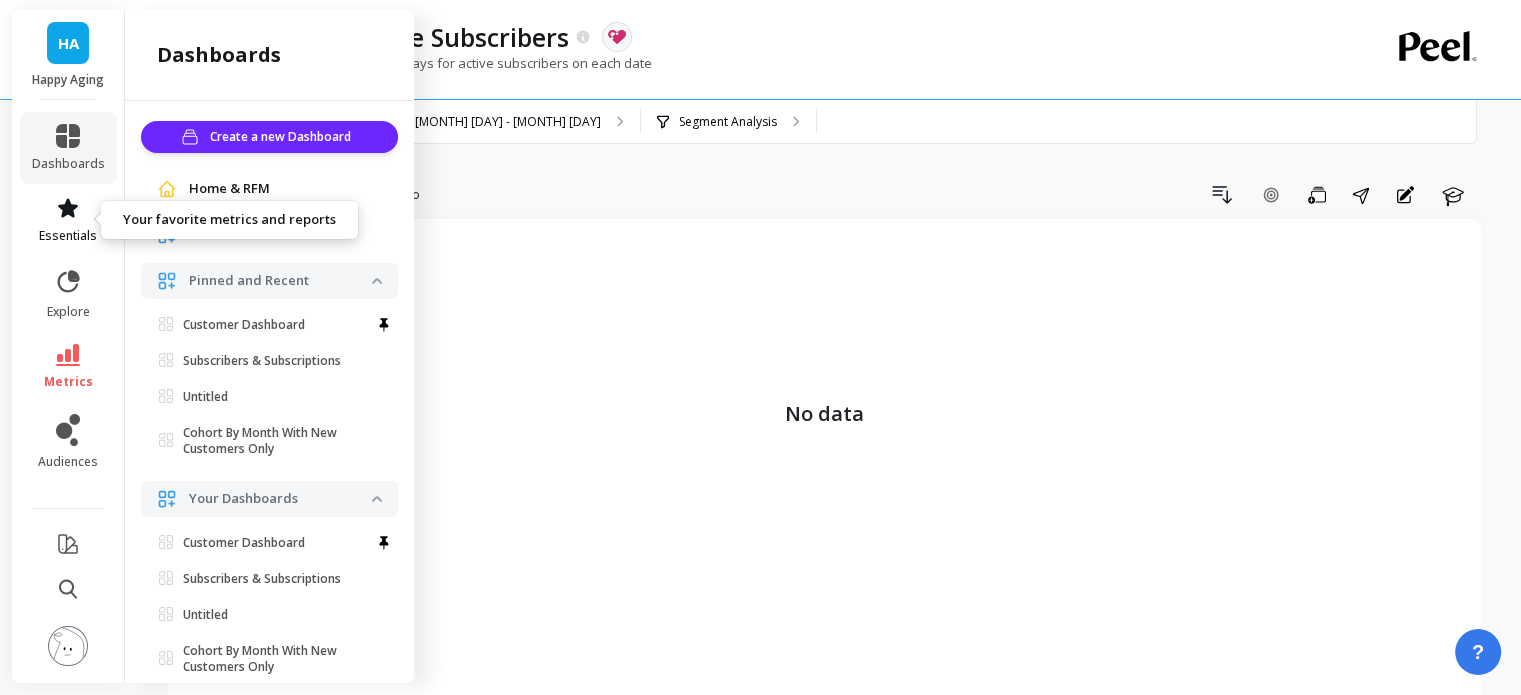 click 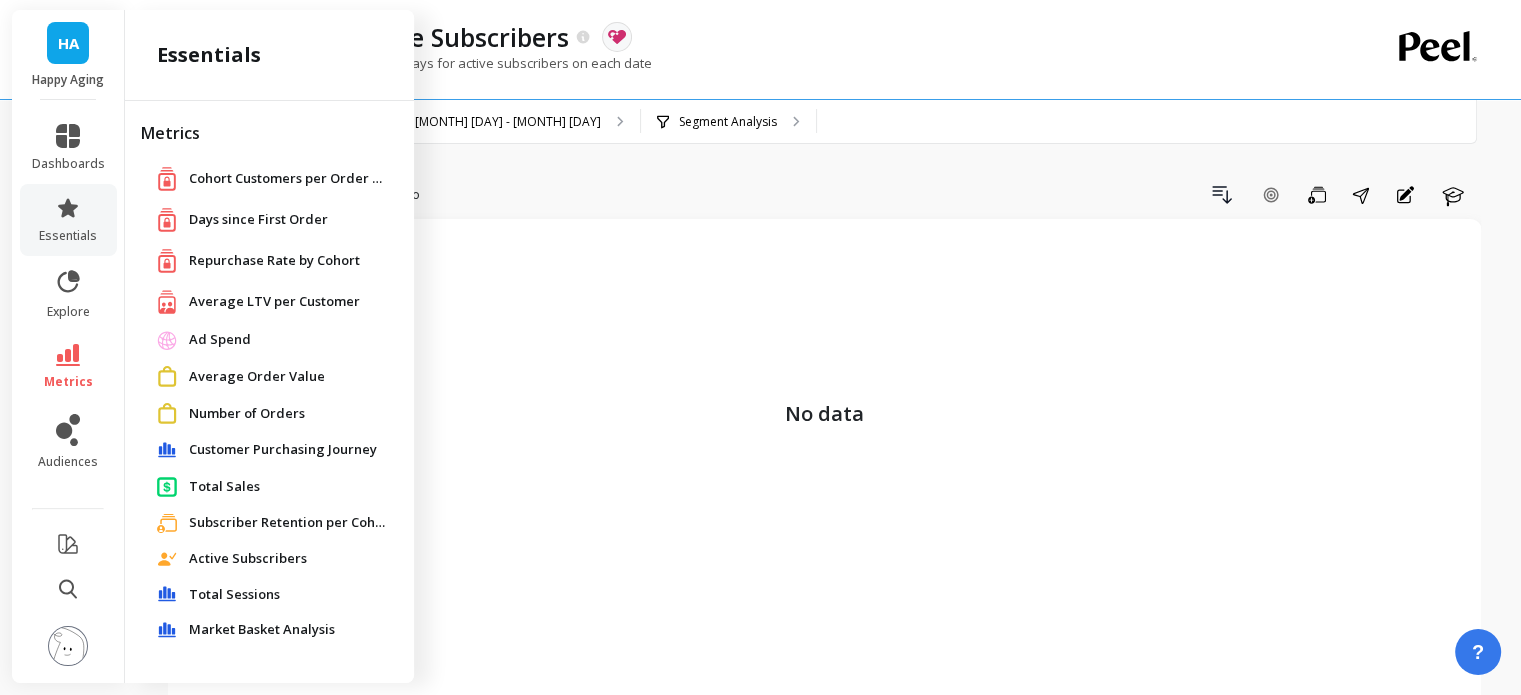 click on "Average LTV per Customer" at bounding box center [274, 302] 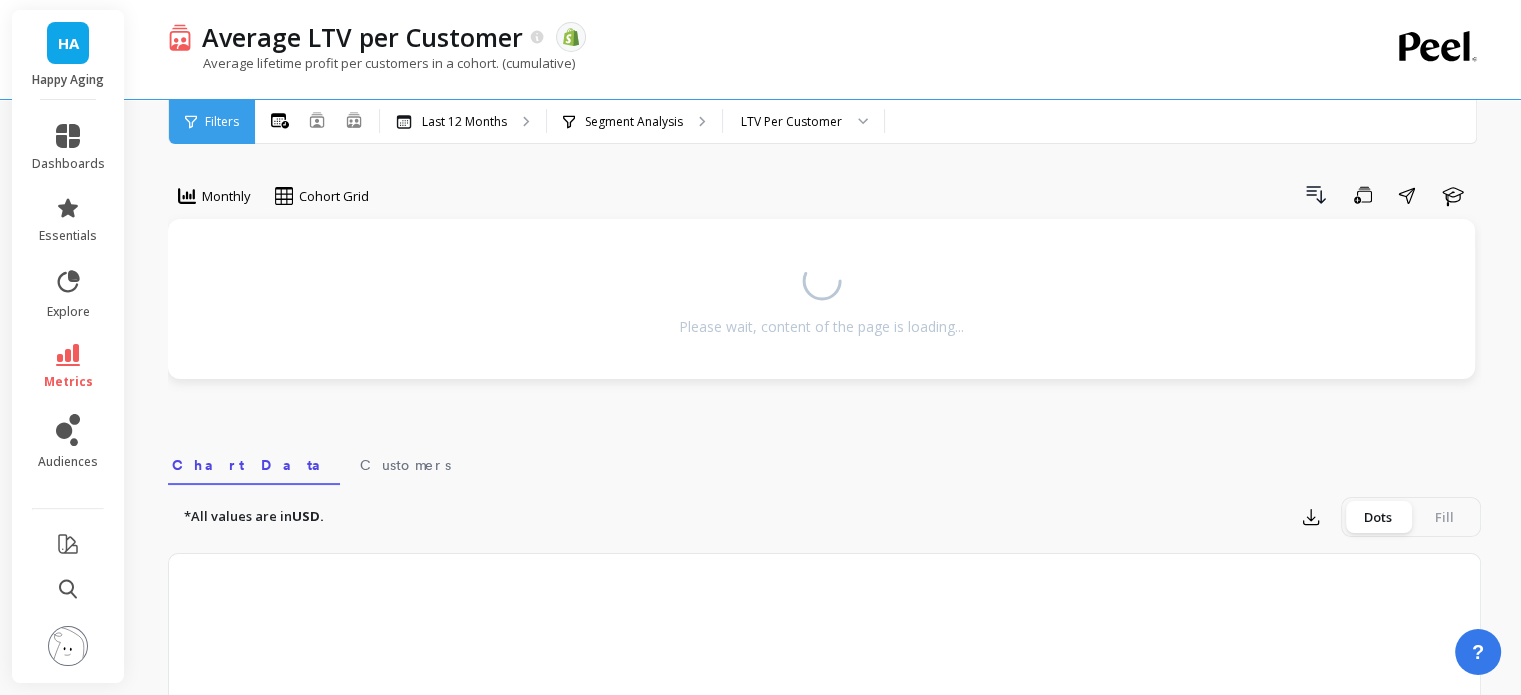 click on "Drill Down
Save
Share
Learn" at bounding box center [932, 195] 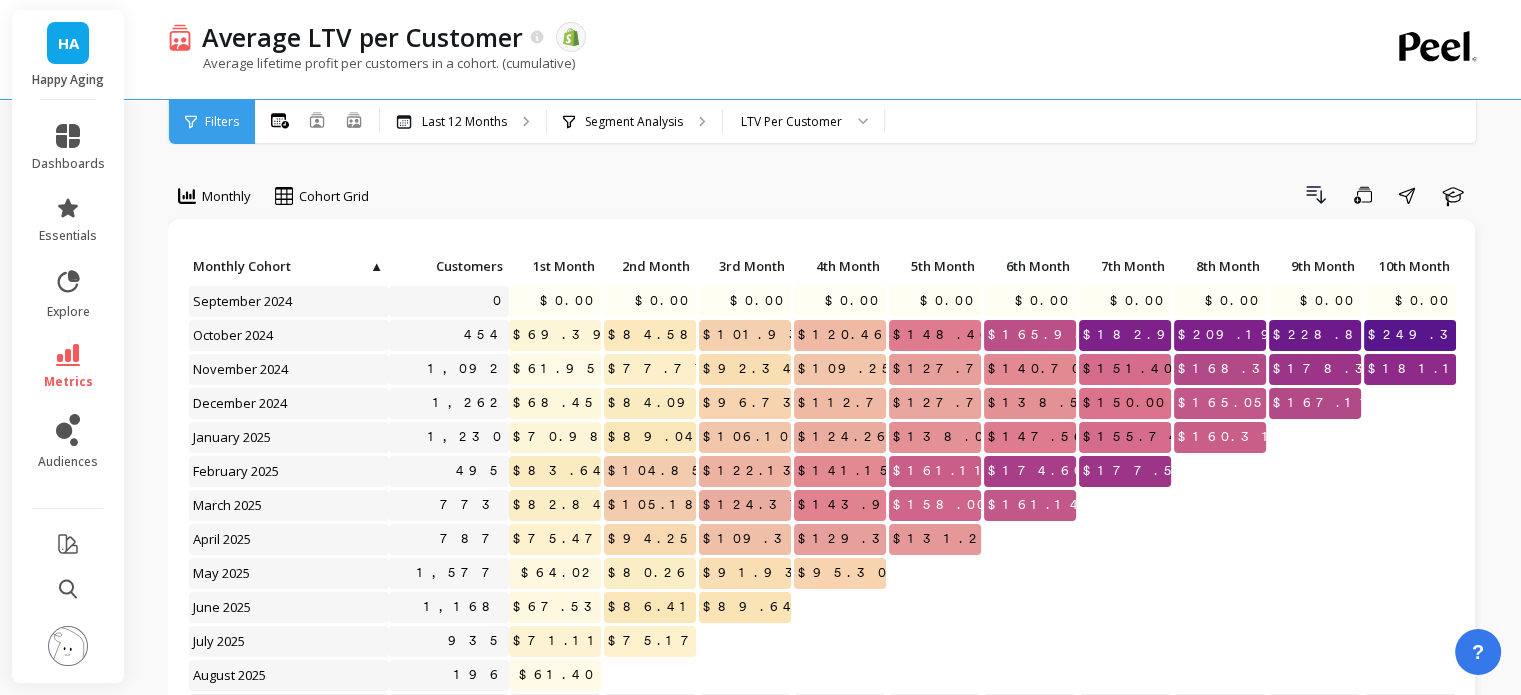 scroll, scrollTop: 500, scrollLeft: 0, axis: vertical 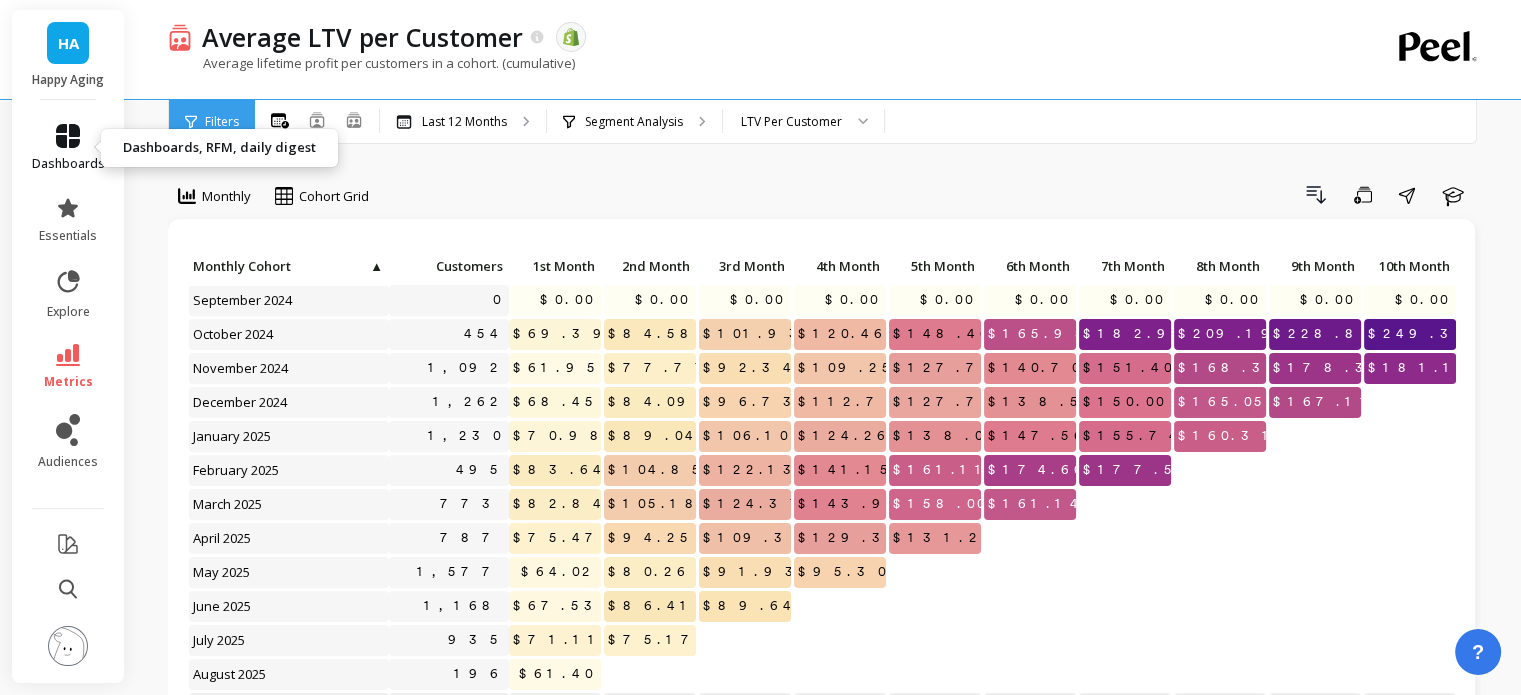 click 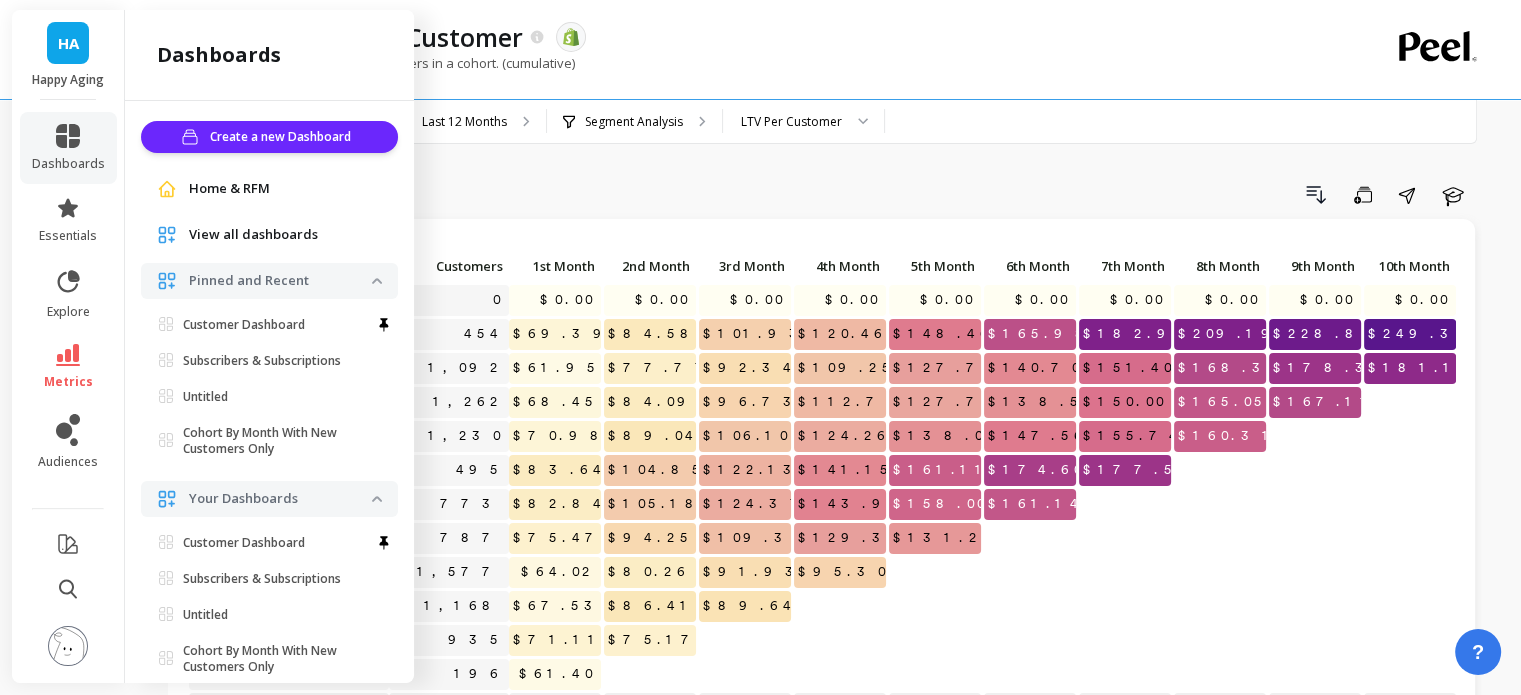 click on "Home & RFM" at bounding box center (229, 189) 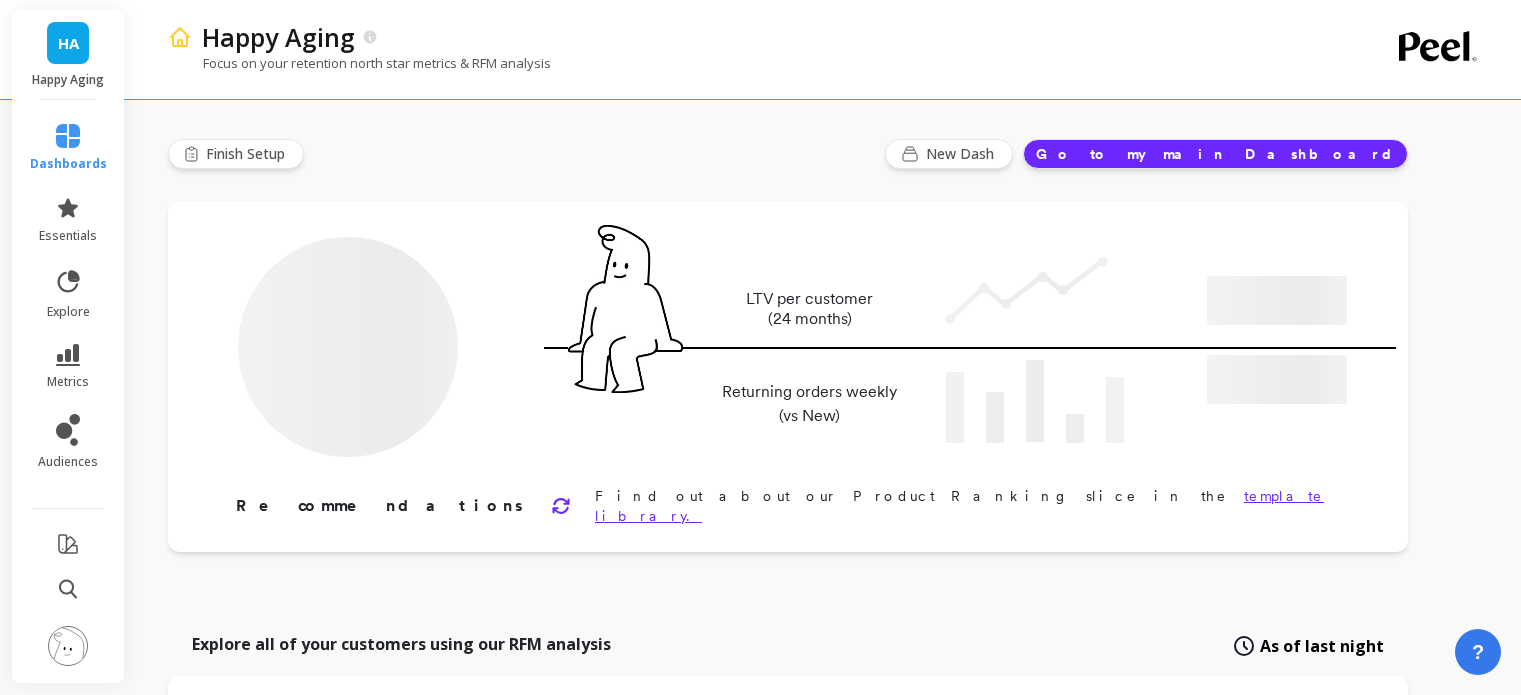 scroll, scrollTop: 0, scrollLeft: 0, axis: both 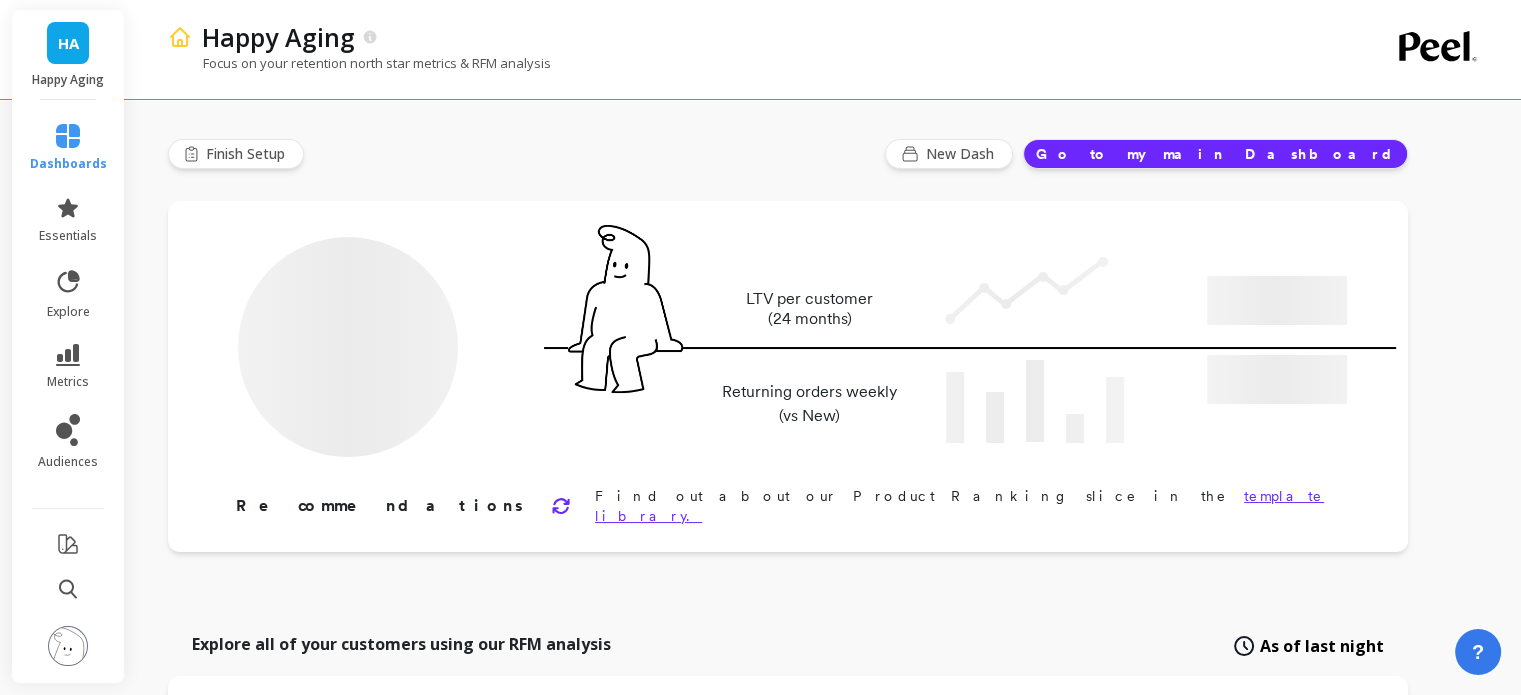 type on "Champions" 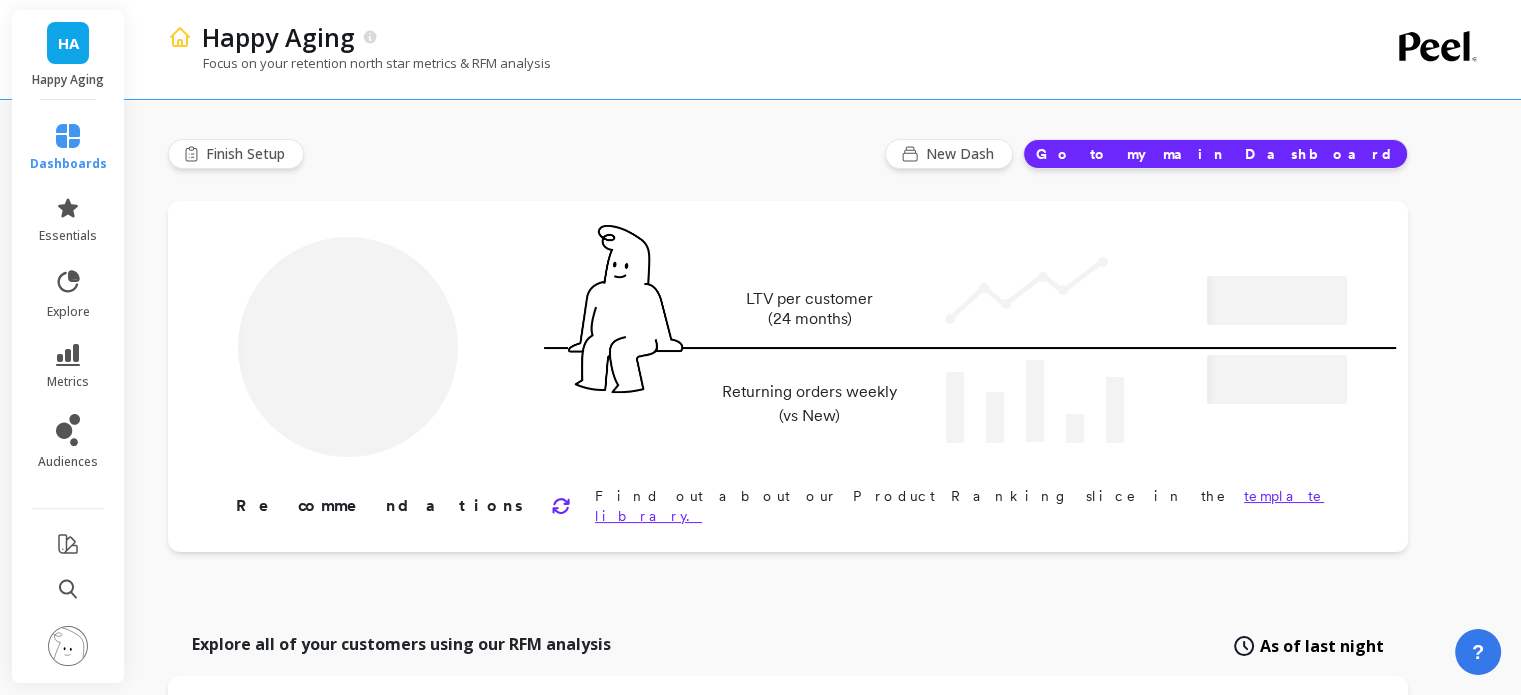 type on "1075" 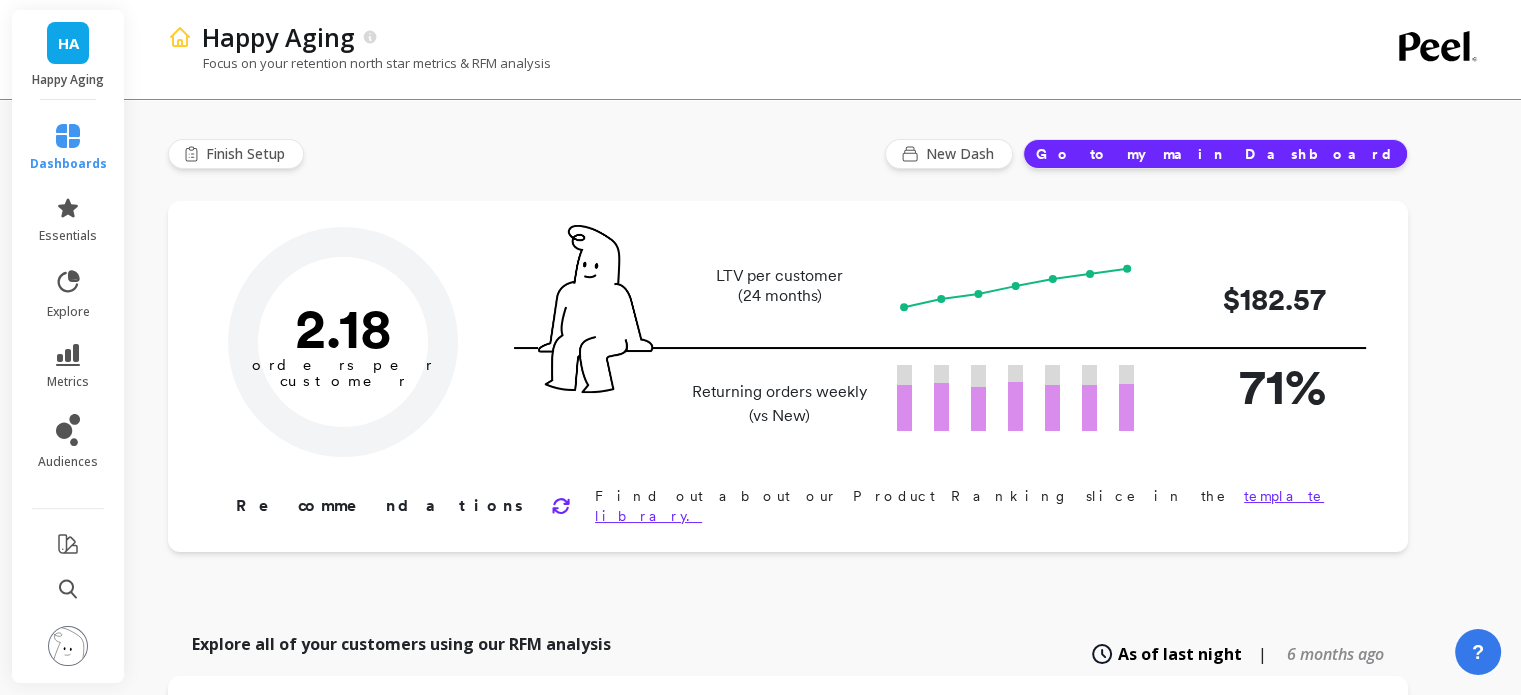scroll, scrollTop: 0, scrollLeft: 0, axis: both 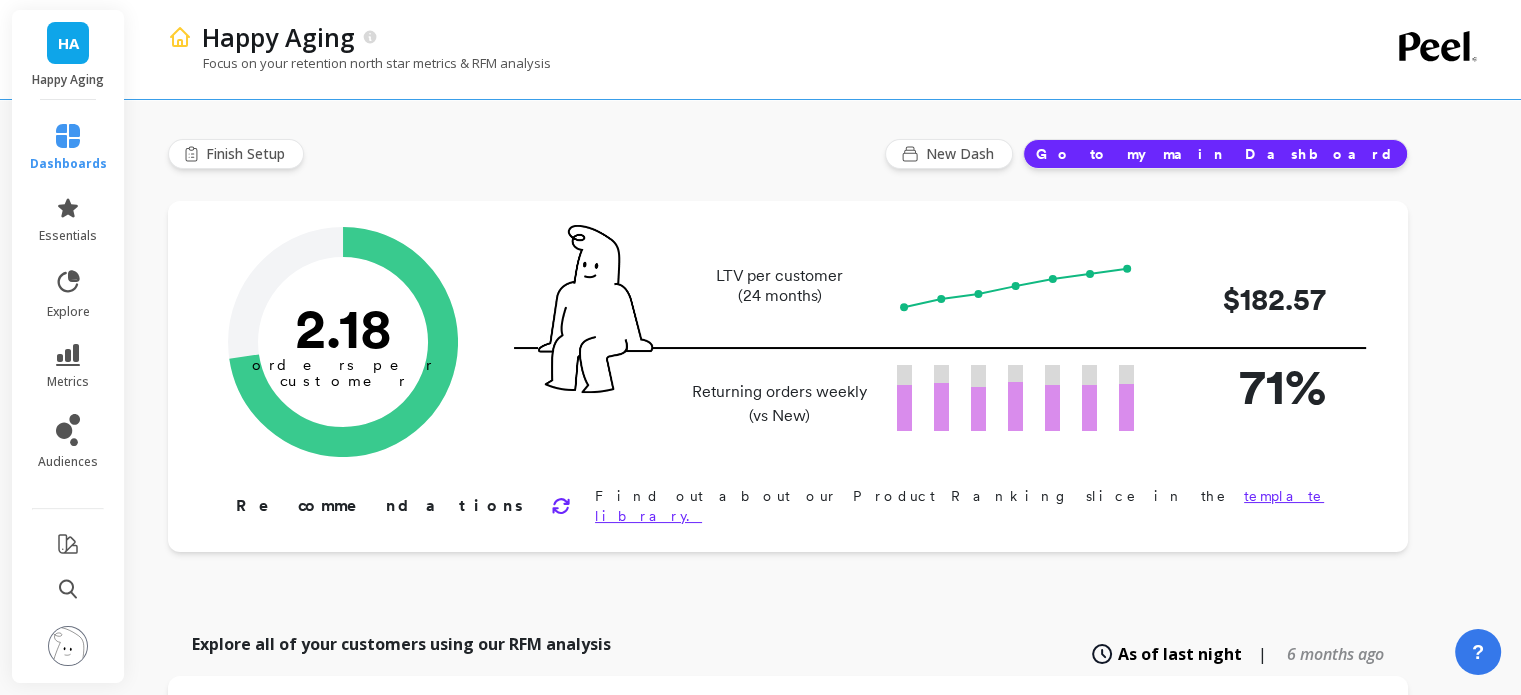 click 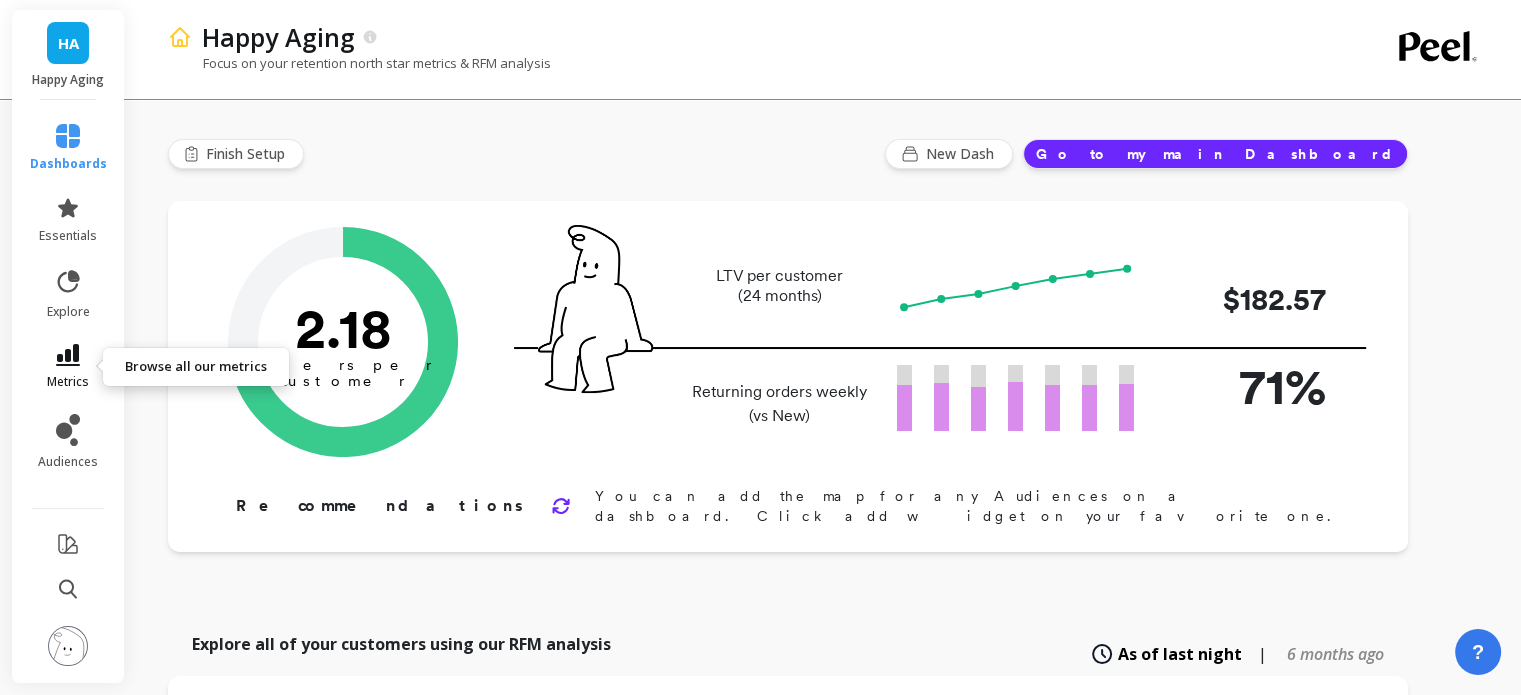 click on "metrics" at bounding box center [68, 367] 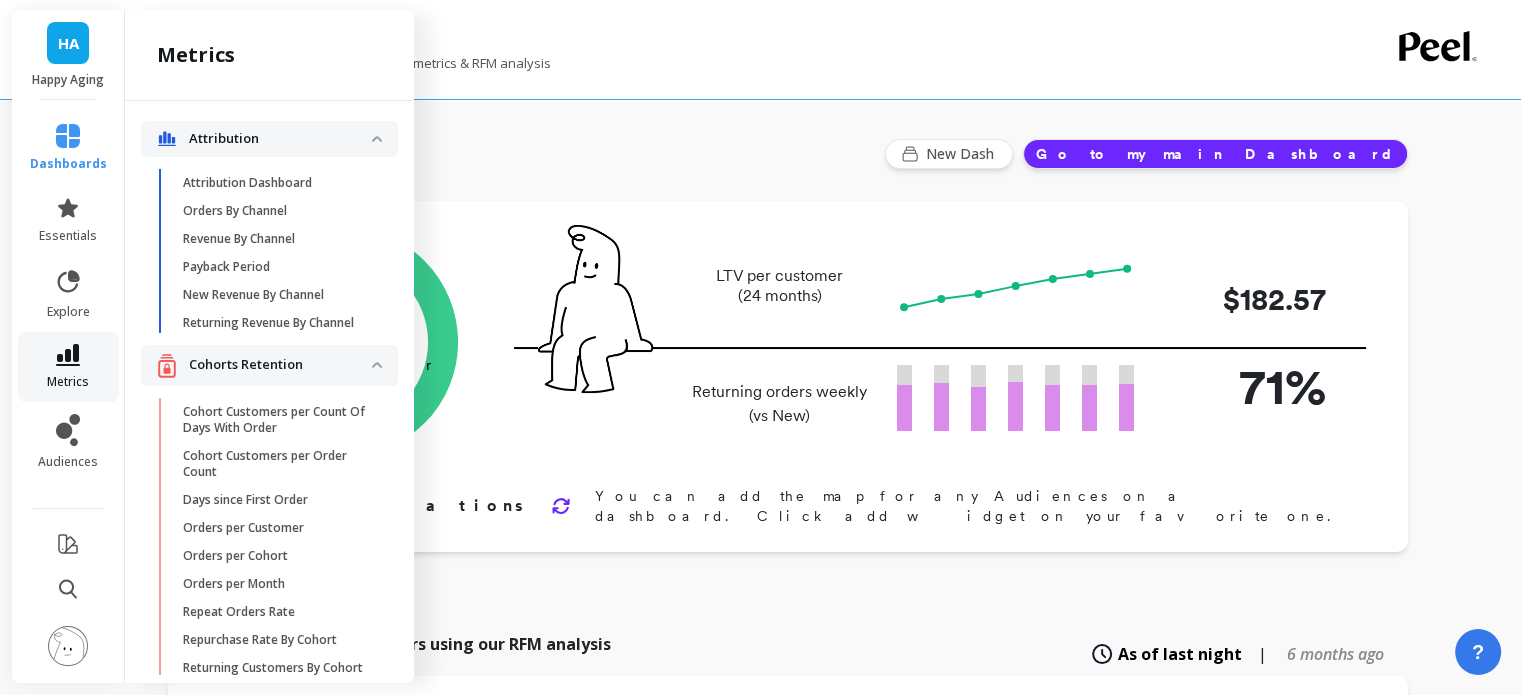 scroll, scrollTop: 4596, scrollLeft: 0, axis: vertical 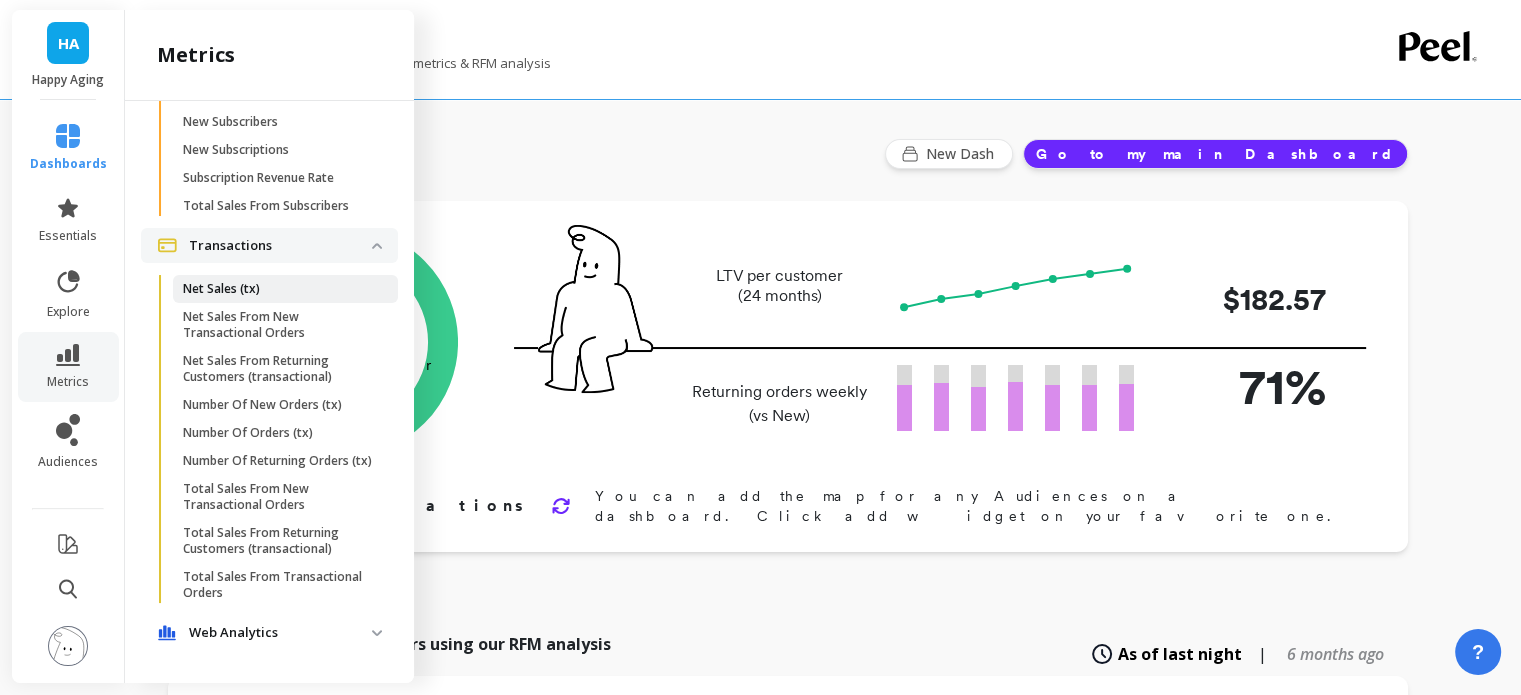 click on "Net Sales (tx)" at bounding box center [278, 289] 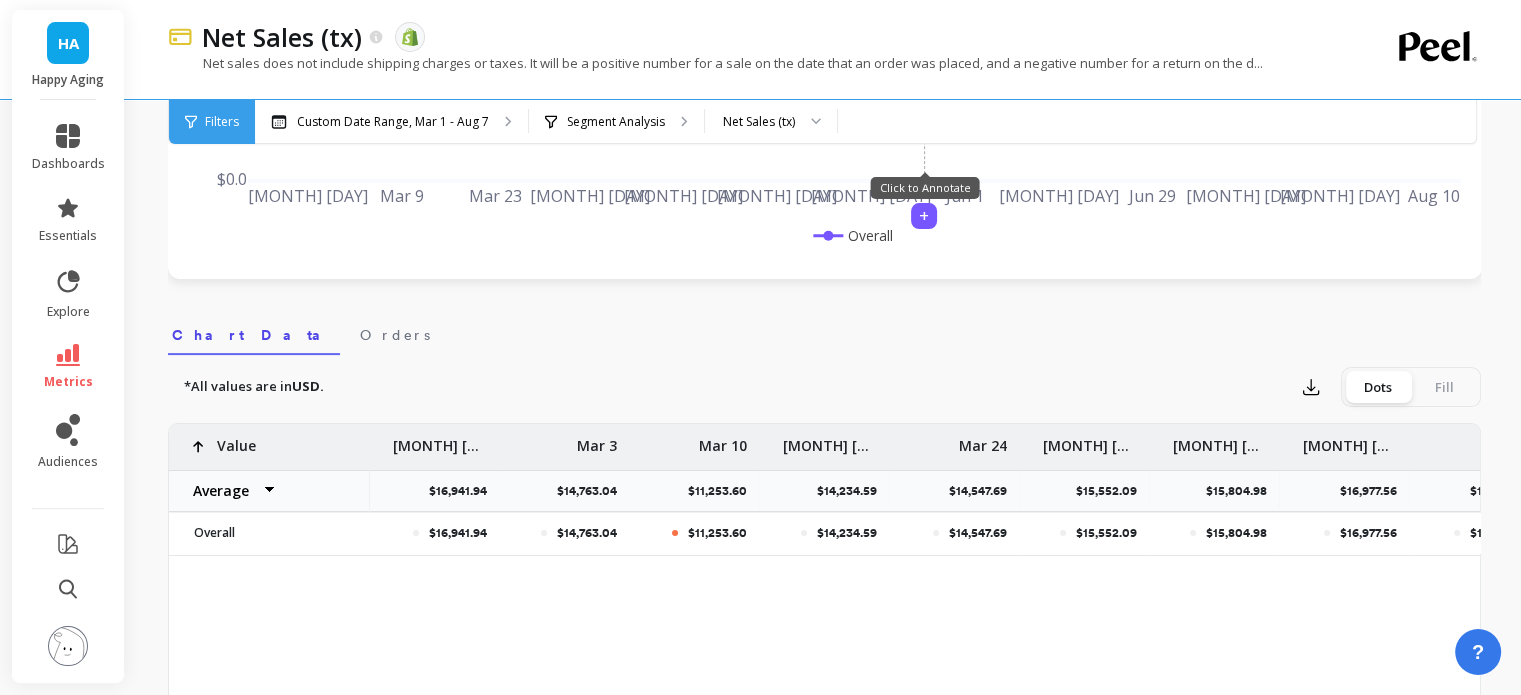 scroll, scrollTop: 474, scrollLeft: 0, axis: vertical 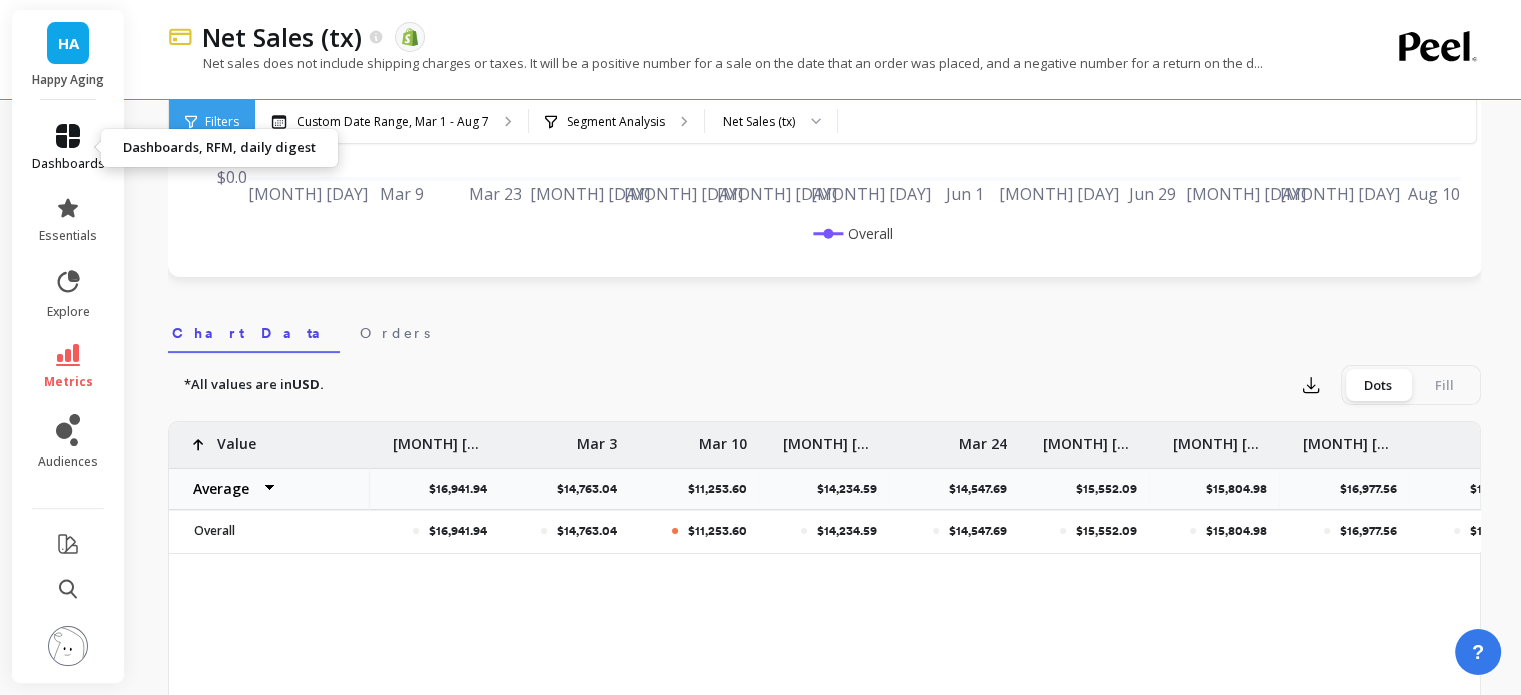 click 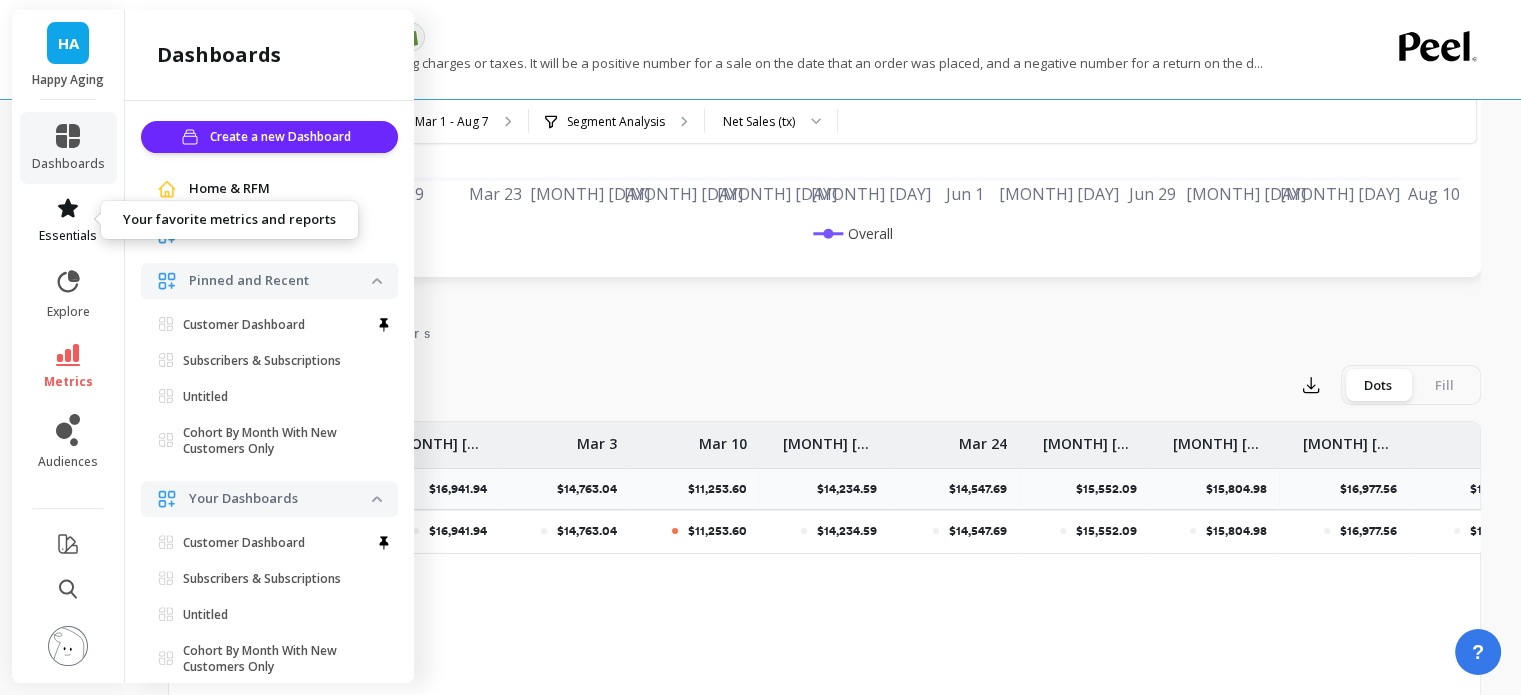 click on "essentials" at bounding box center (68, 236) 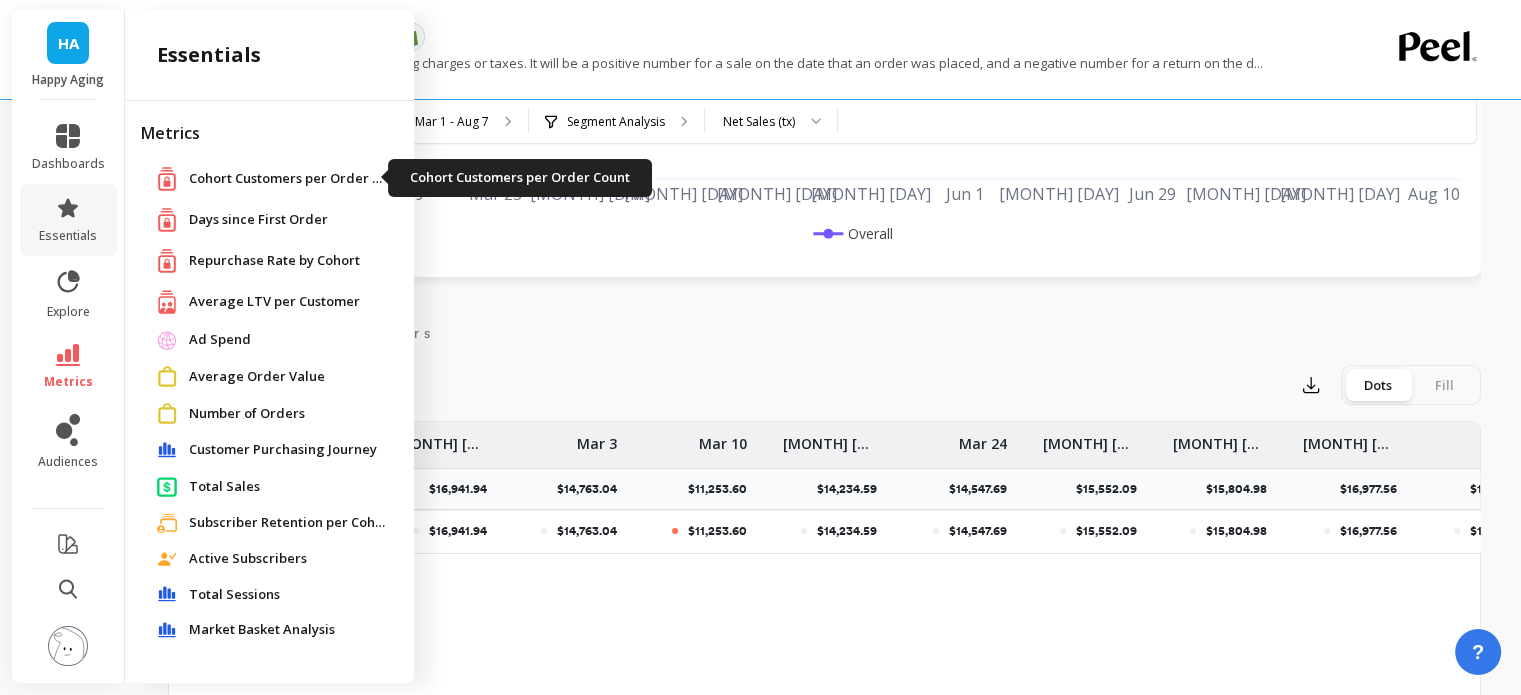 click on "Cohort Customers per Order Count" at bounding box center [289, 179] 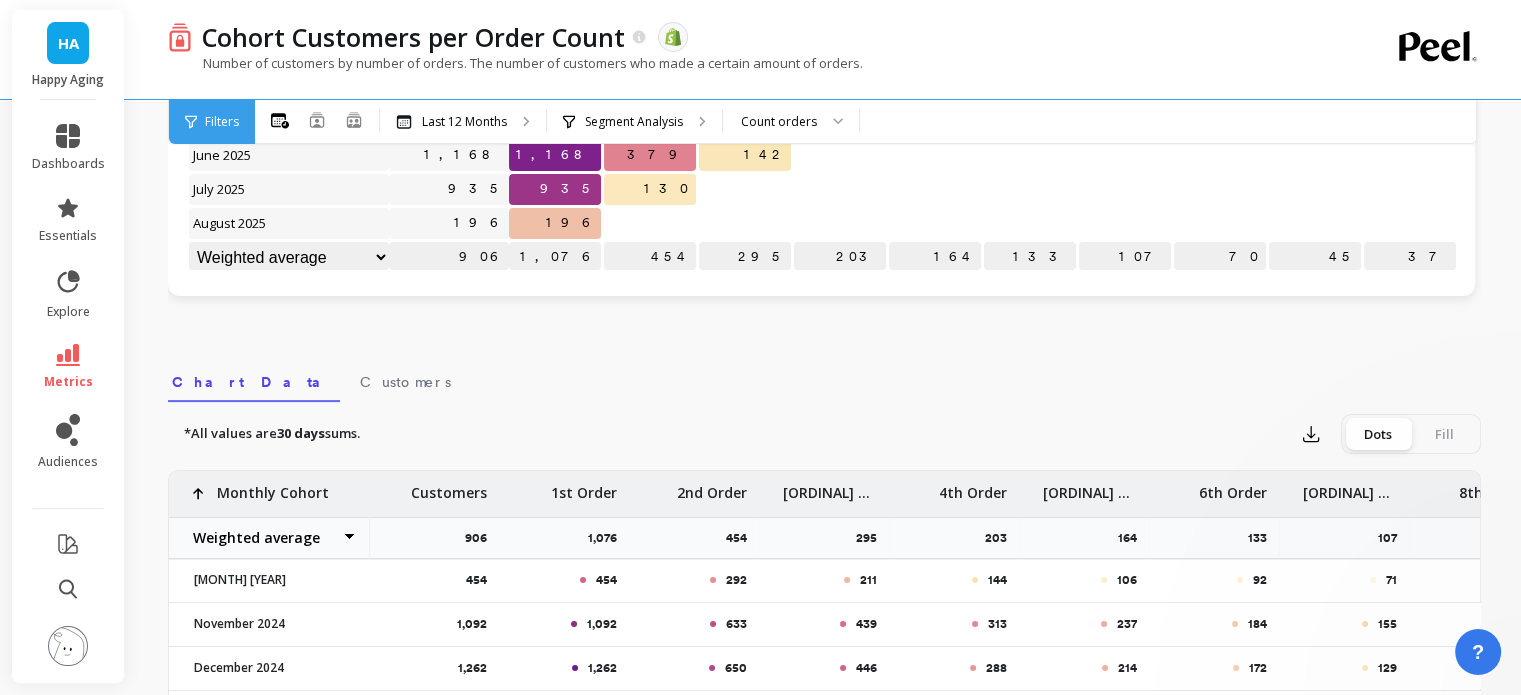 scroll, scrollTop: 789, scrollLeft: 0, axis: vertical 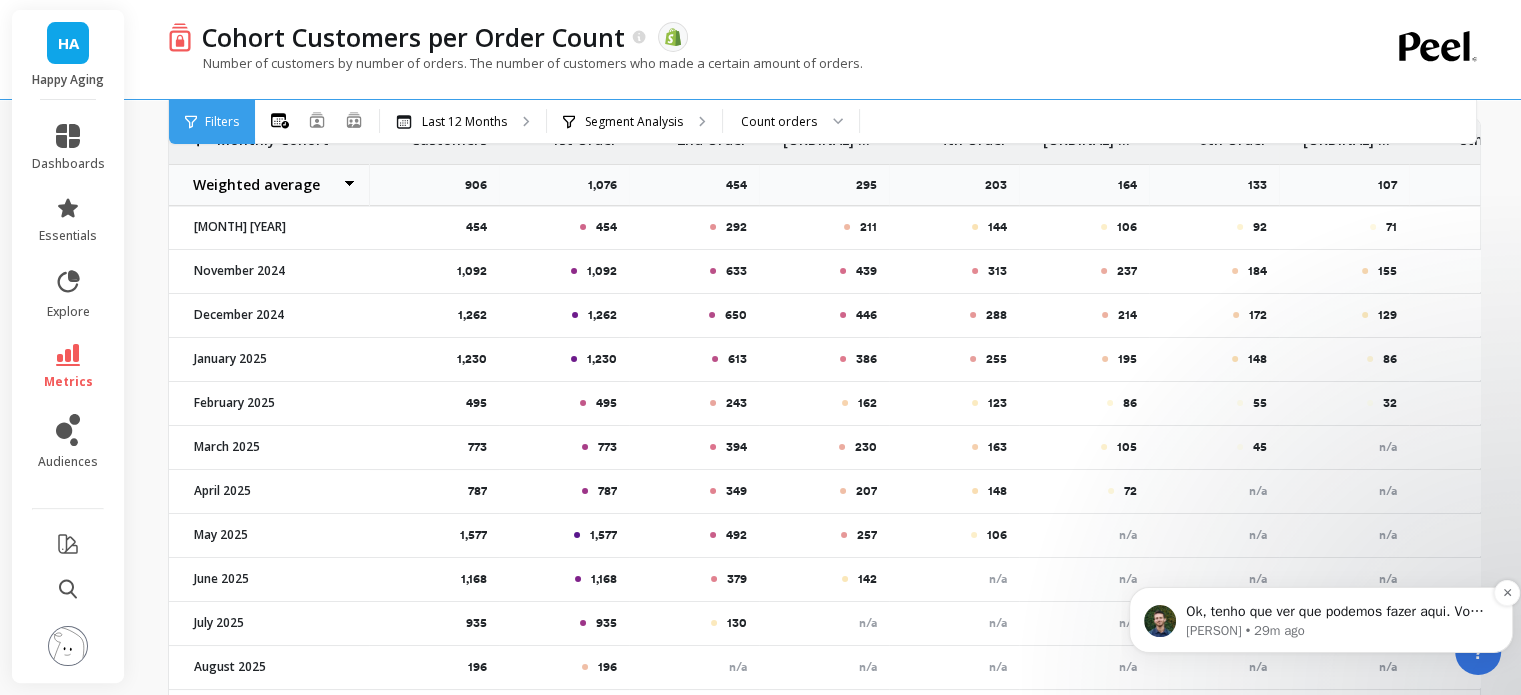 click on "[PERSON] • 29m ago" at bounding box center (1337, 631) 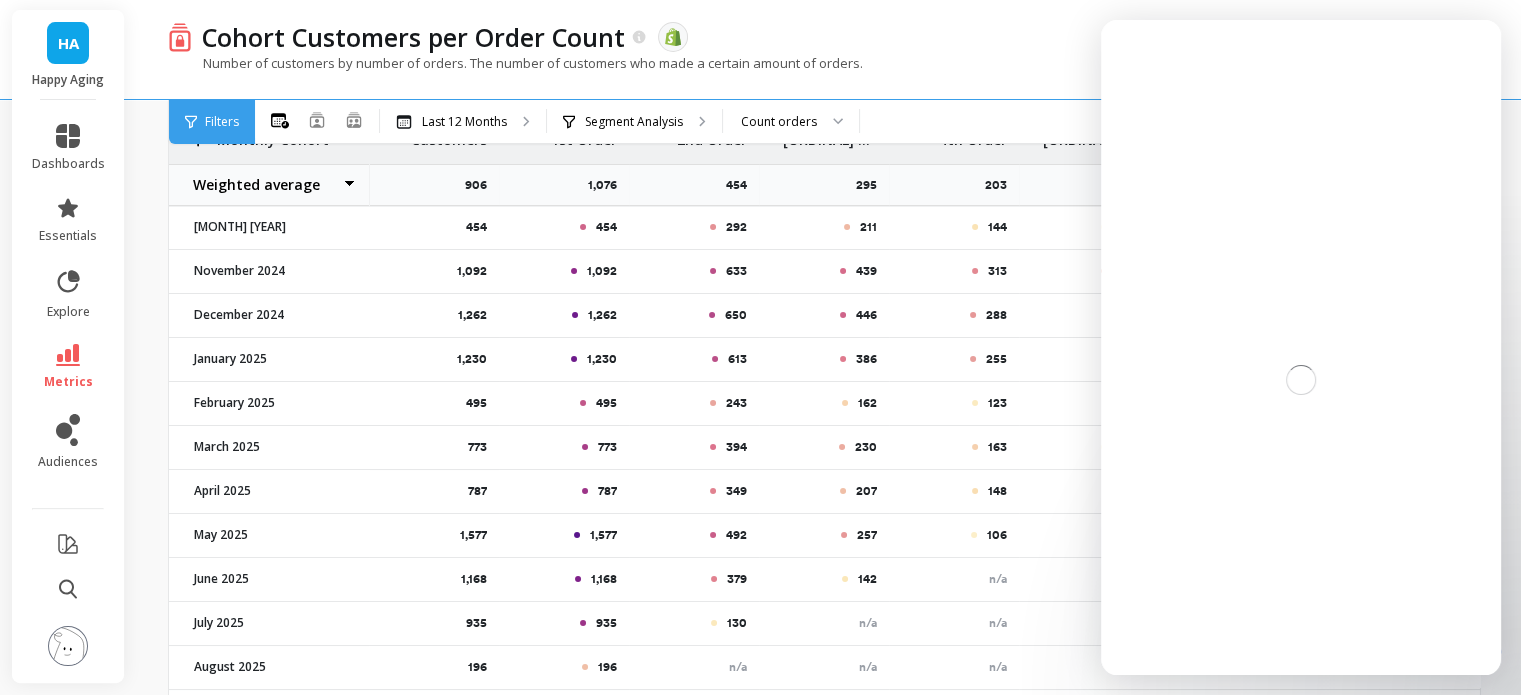 scroll, scrollTop: 0, scrollLeft: 0, axis: both 